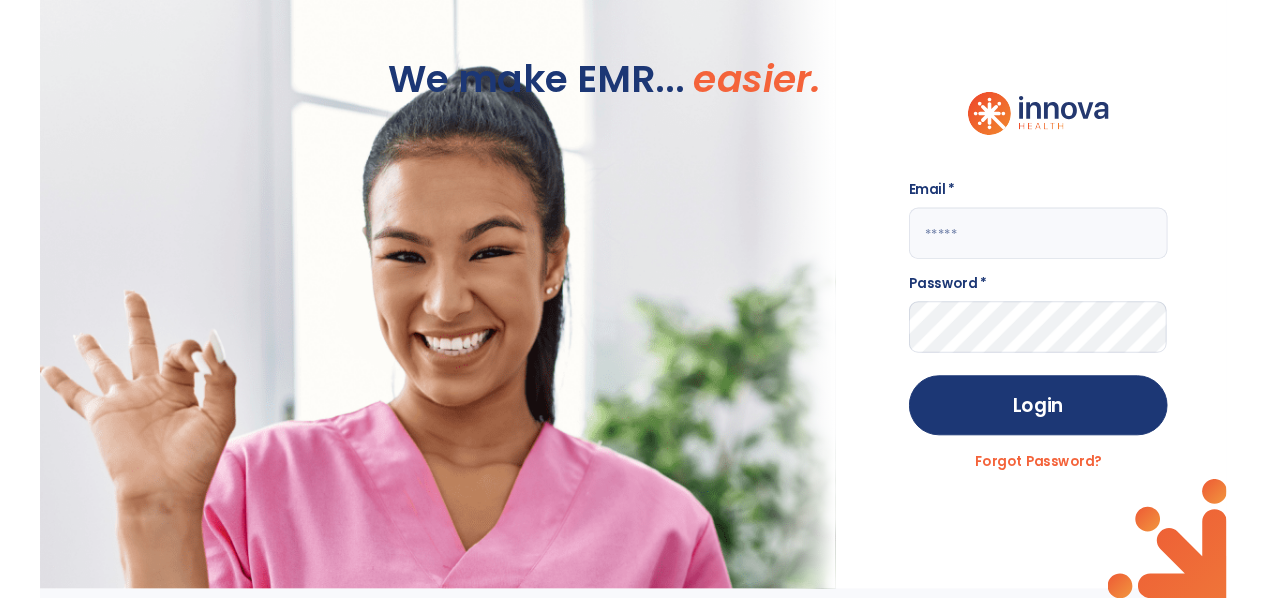scroll, scrollTop: 0, scrollLeft: 0, axis: both 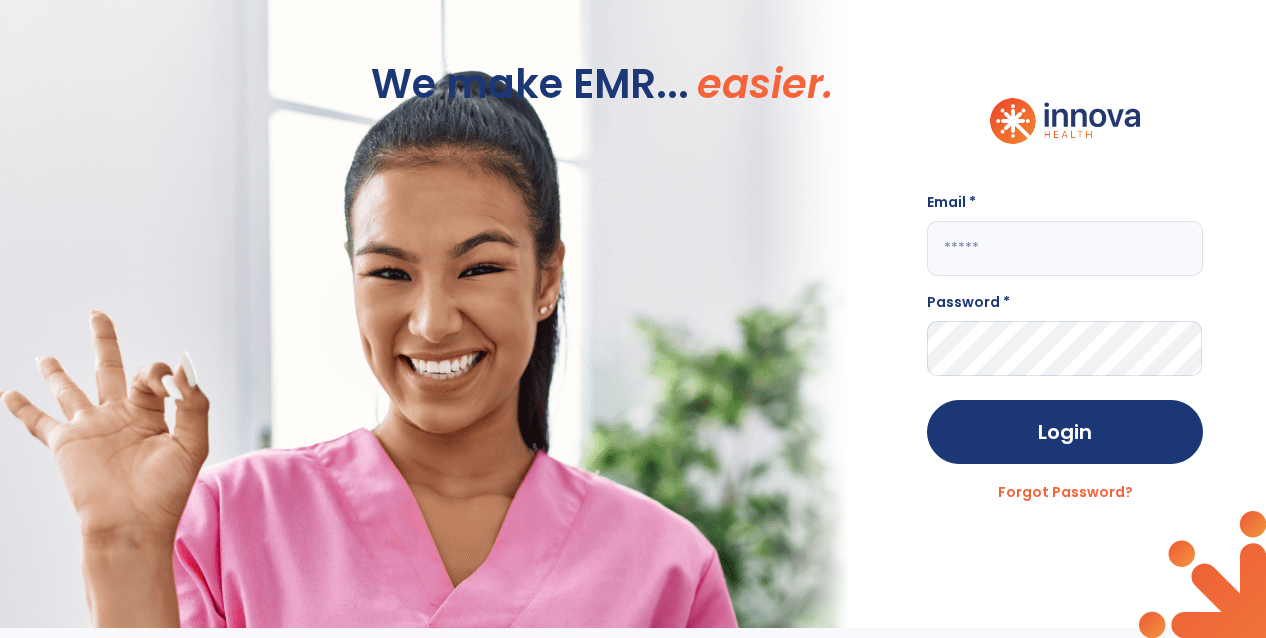click 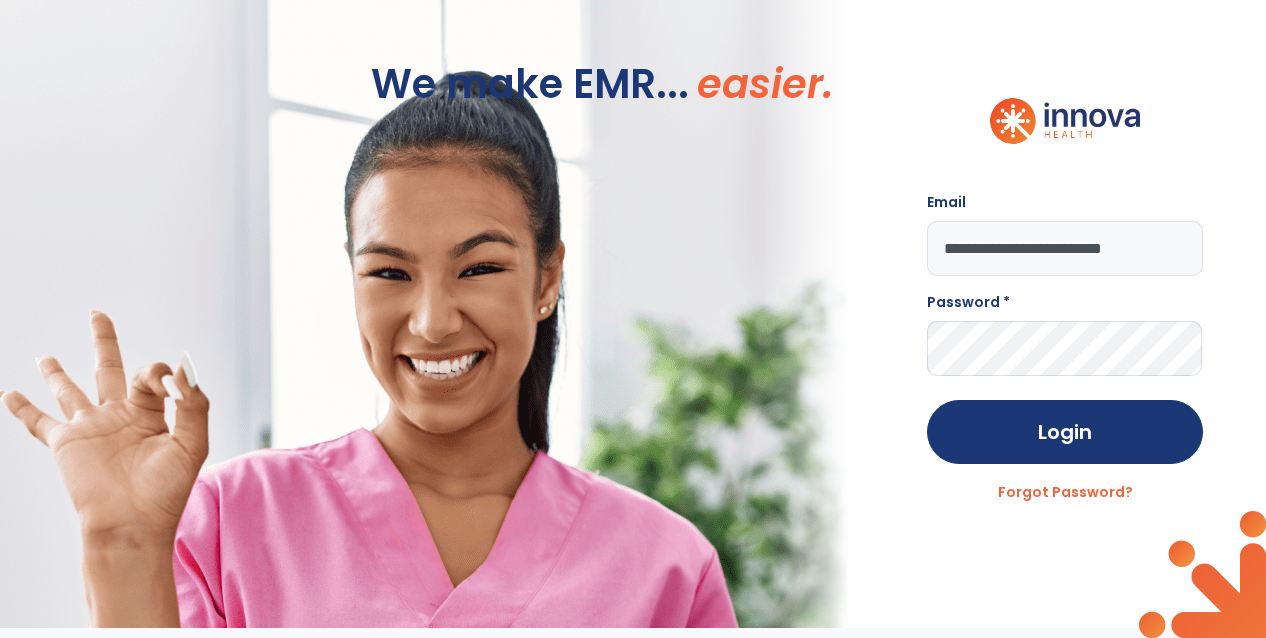 type on "**********" 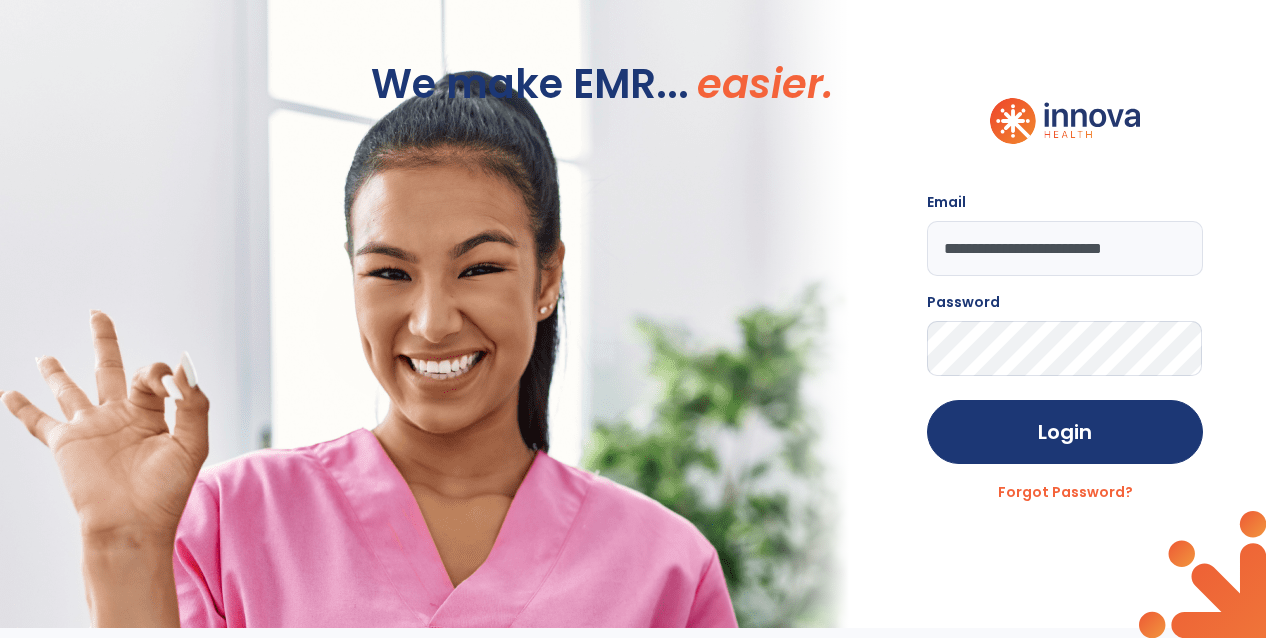 click on "Login" 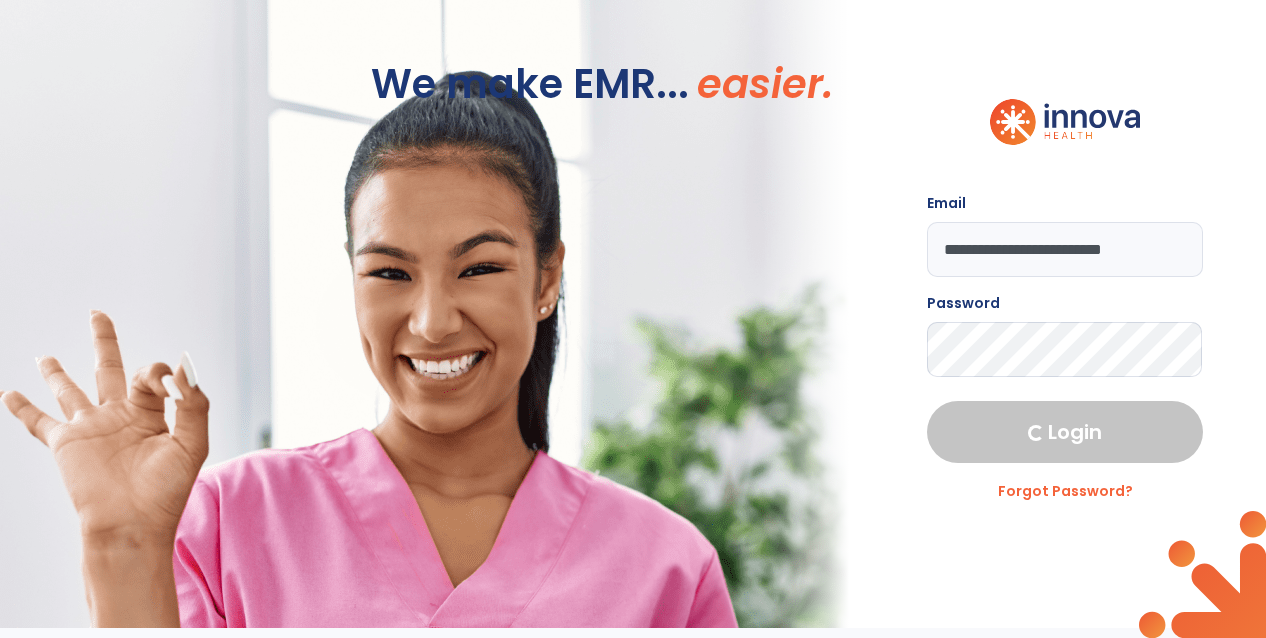 select on "****" 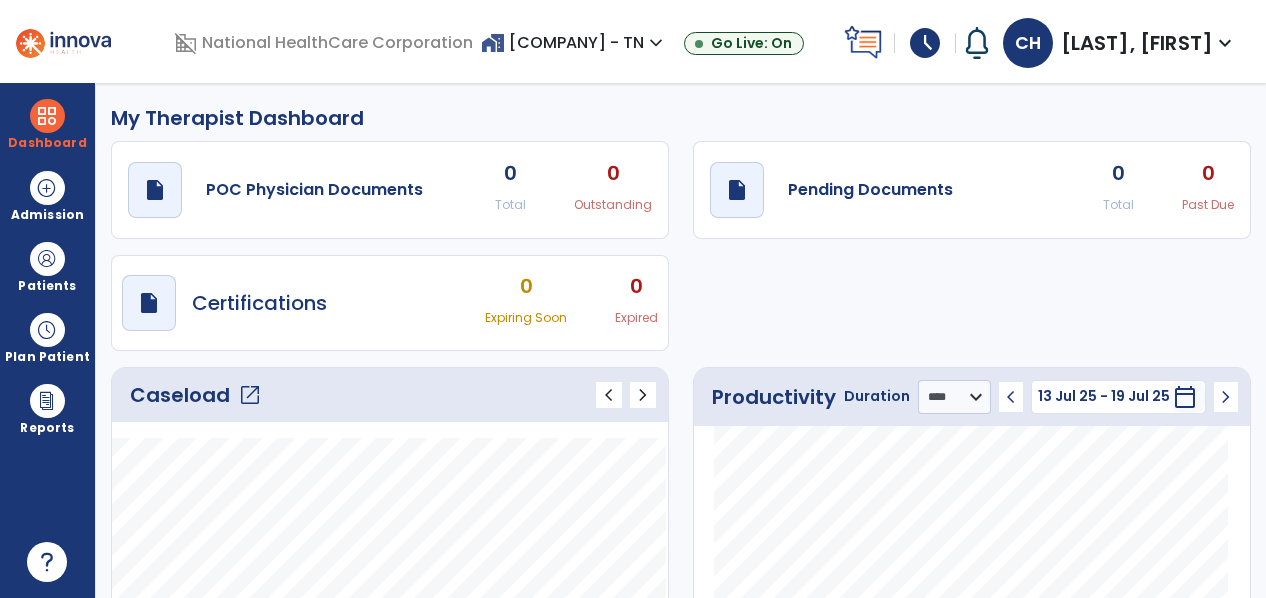 click on "Total" 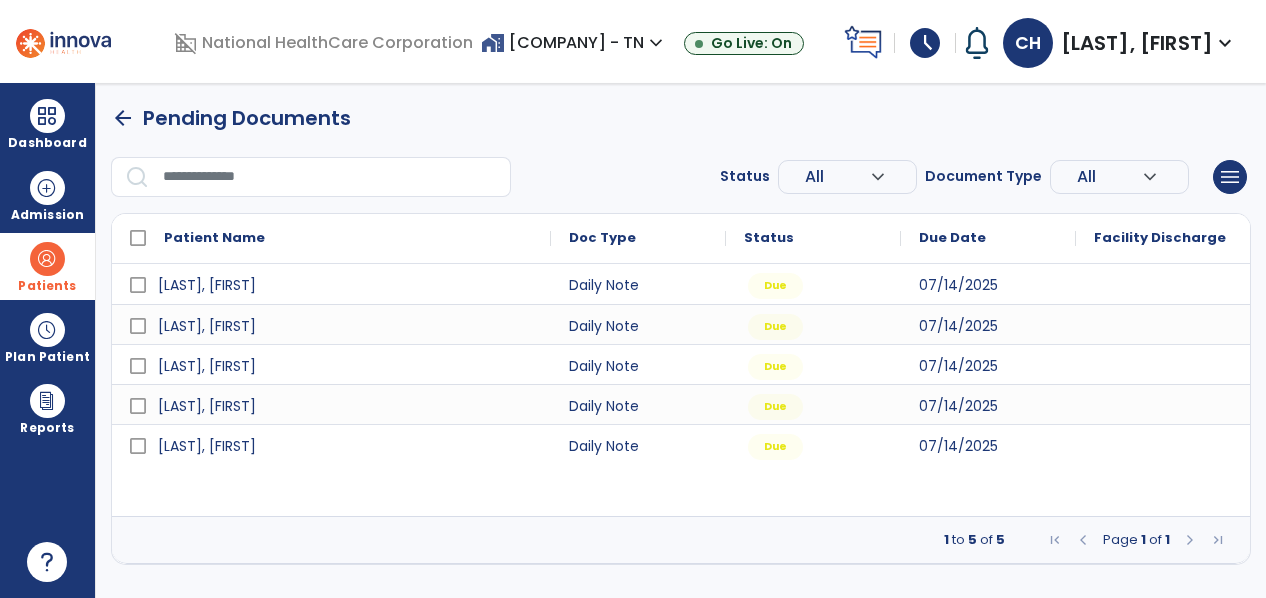 click at bounding box center [47, 259] 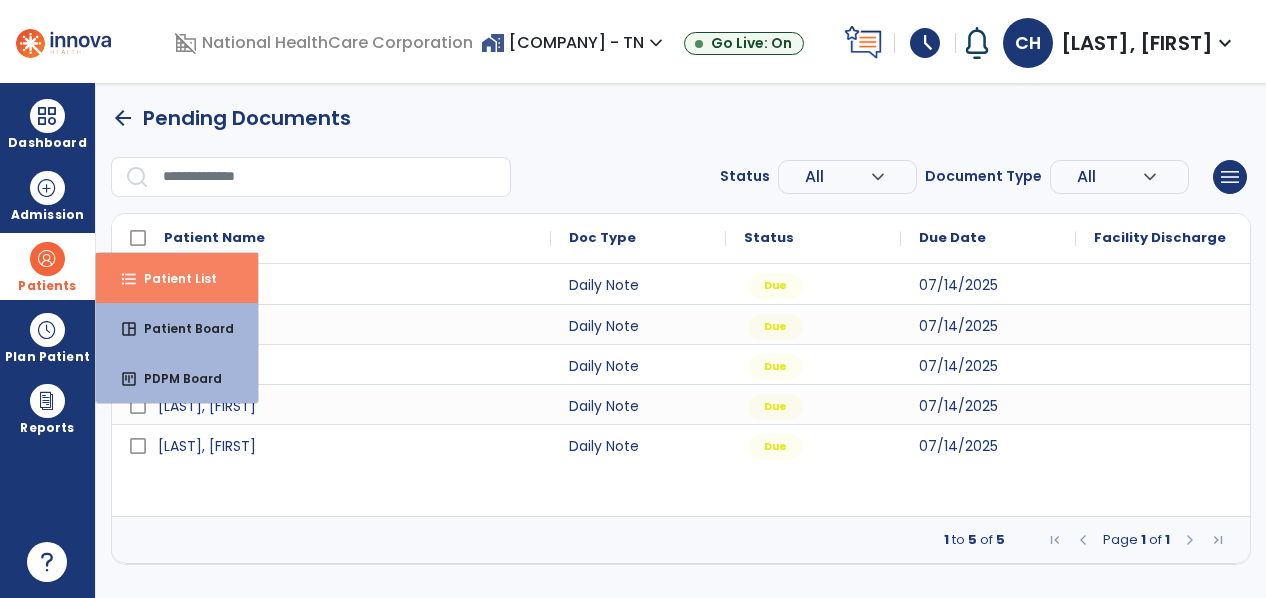 click on "format_list_bulleted  Patient List" at bounding box center (177, 278) 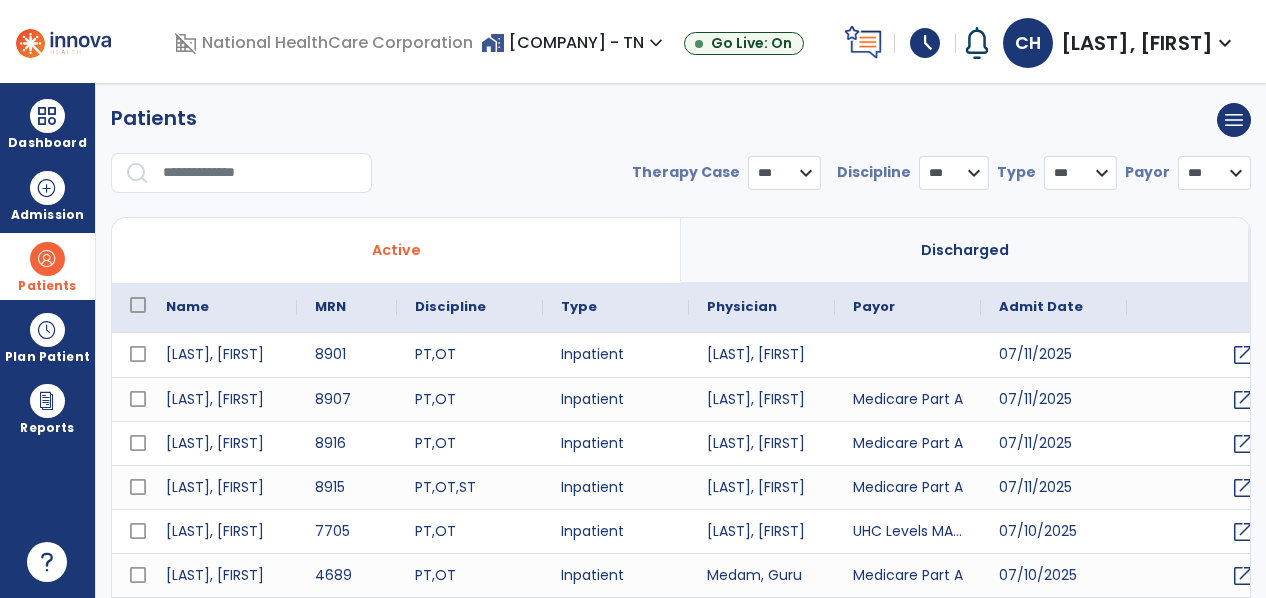 select on "***" 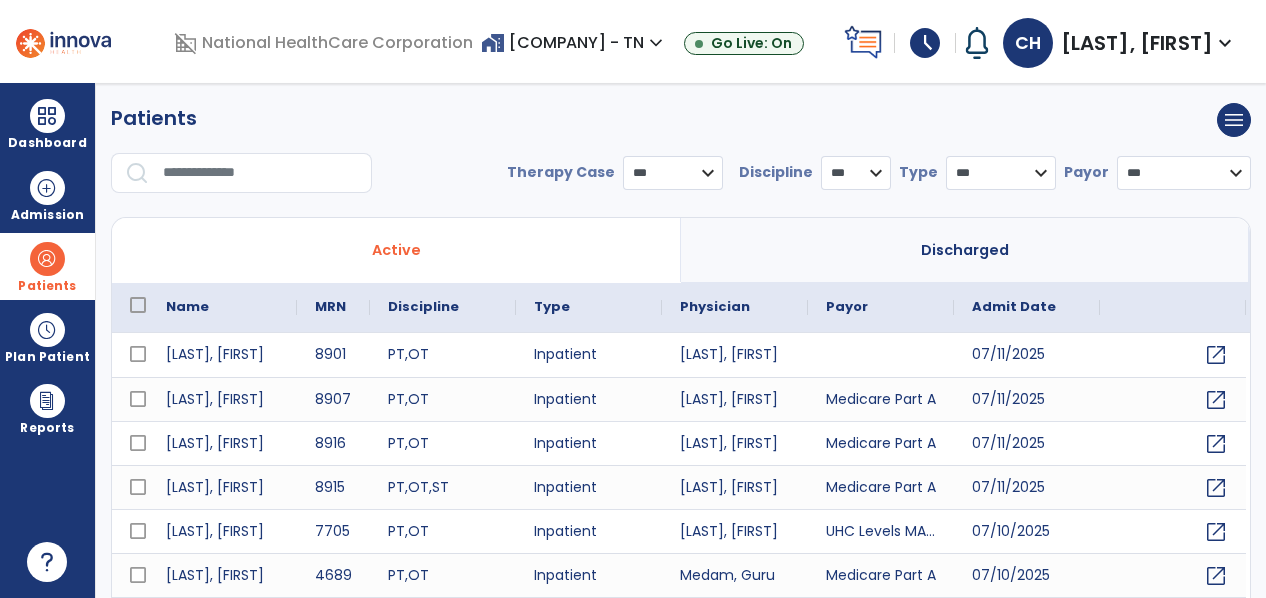 click at bounding box center (260, 173) 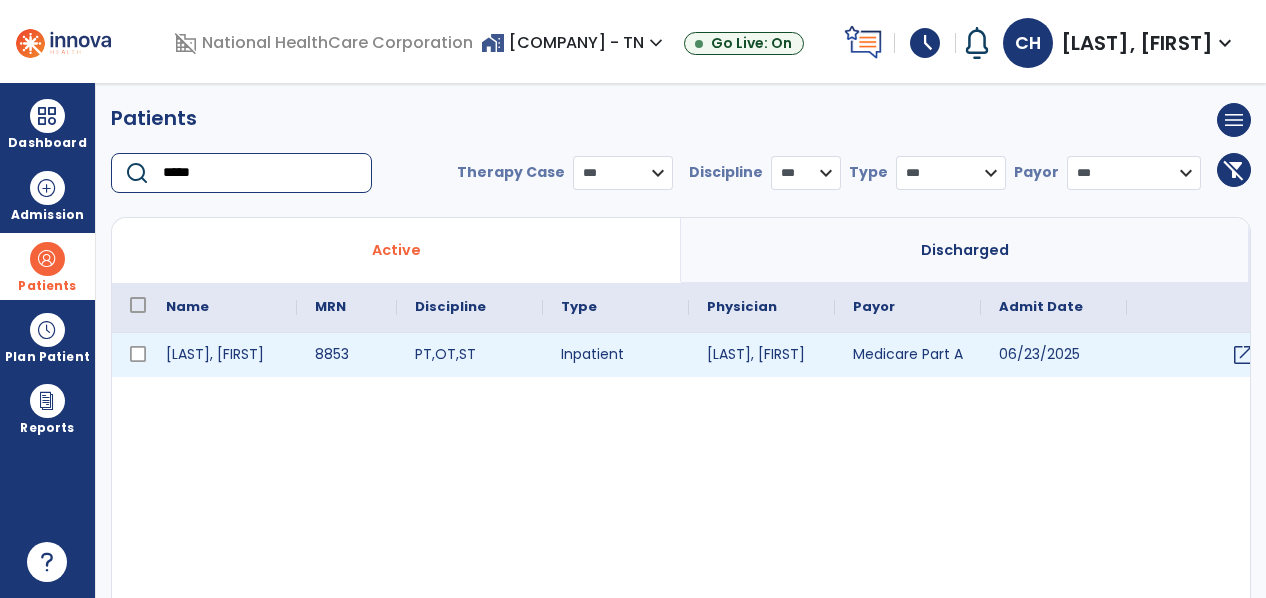 type on "*****" 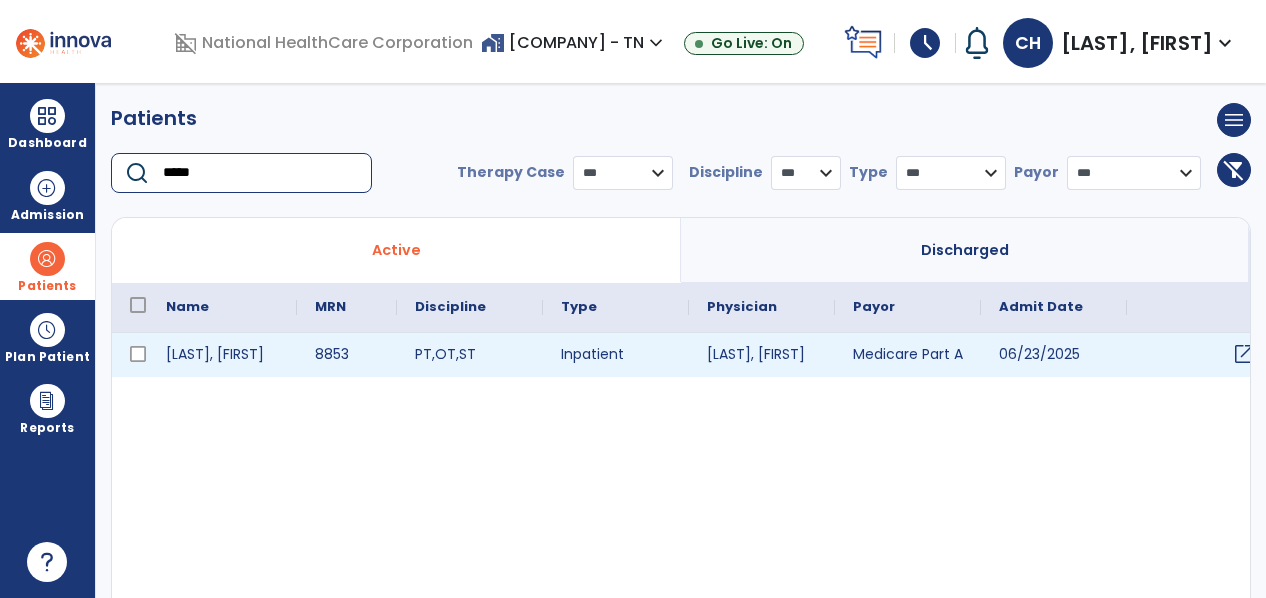click on "open_in_new" at bounding box center (1244, 354) 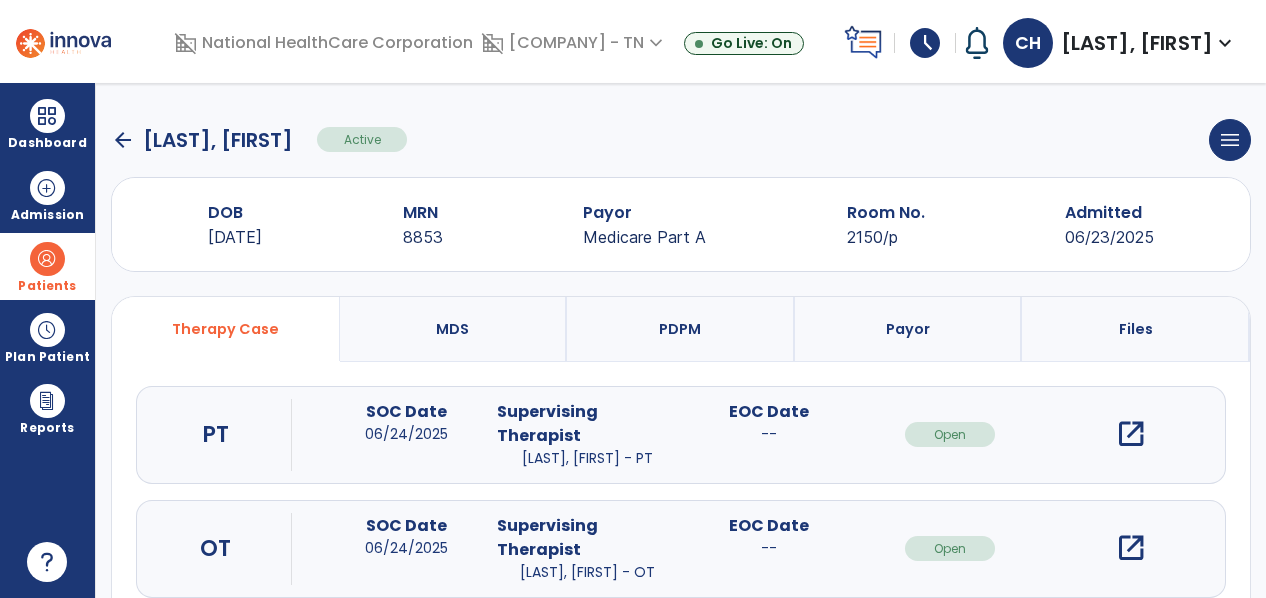 click on "open_in_new" at bounding box center [1131, 434] 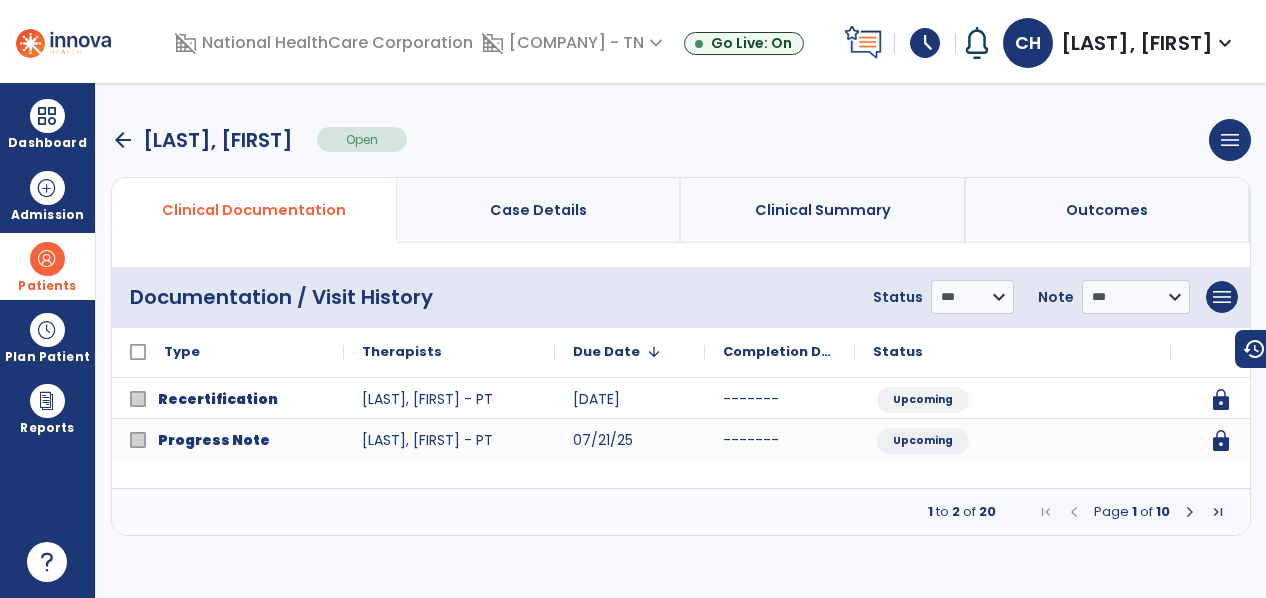 click on "Page
1
of
10" at bounding box center (1132, 512) 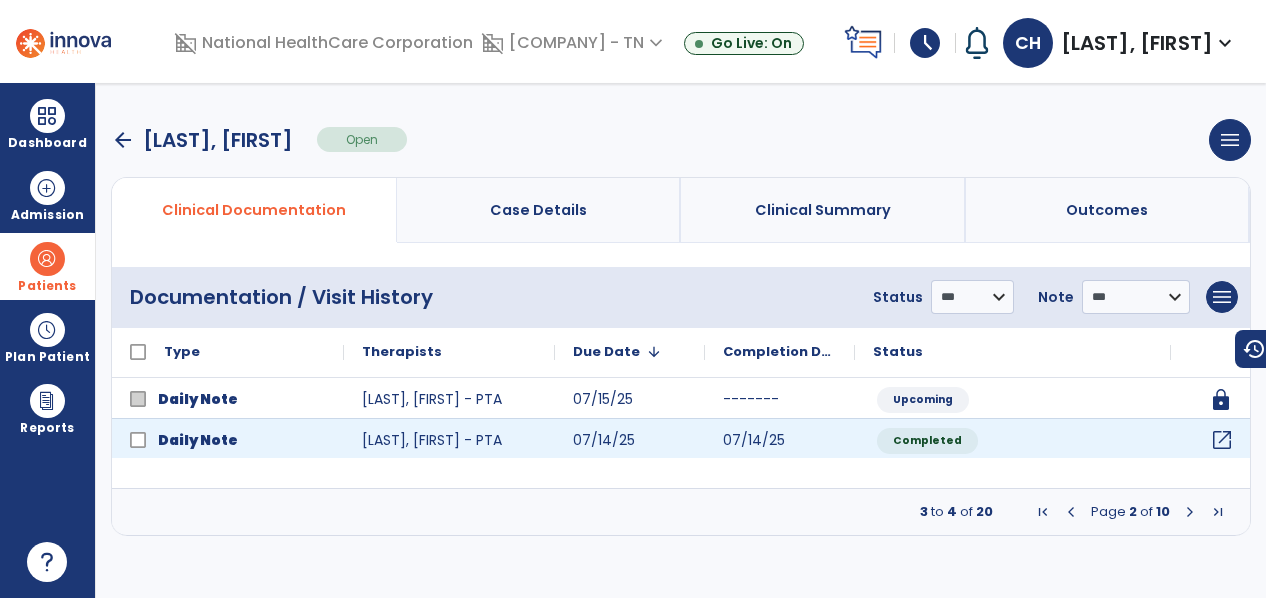 click on "open_in_new" 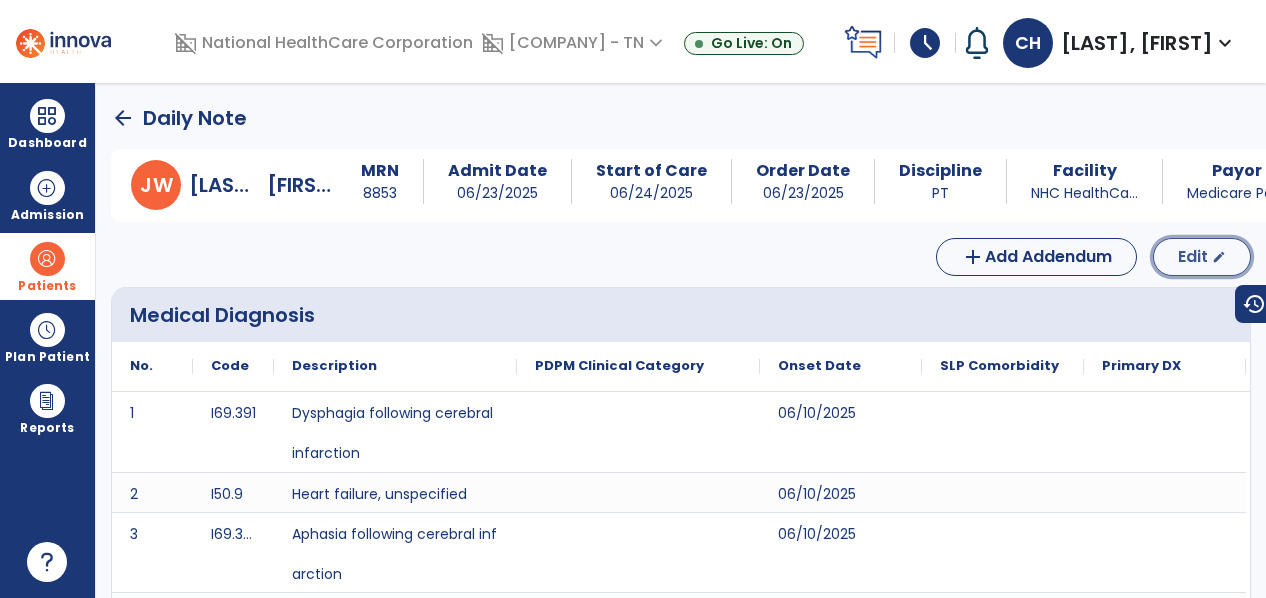 click on "Edit" 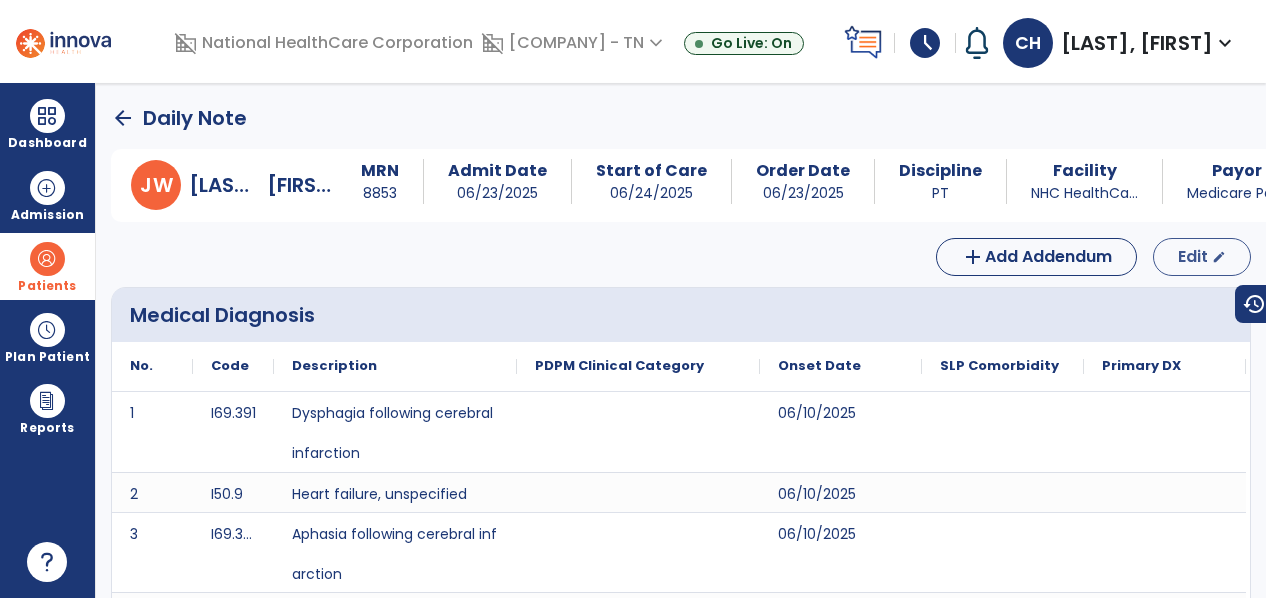 select on "*" 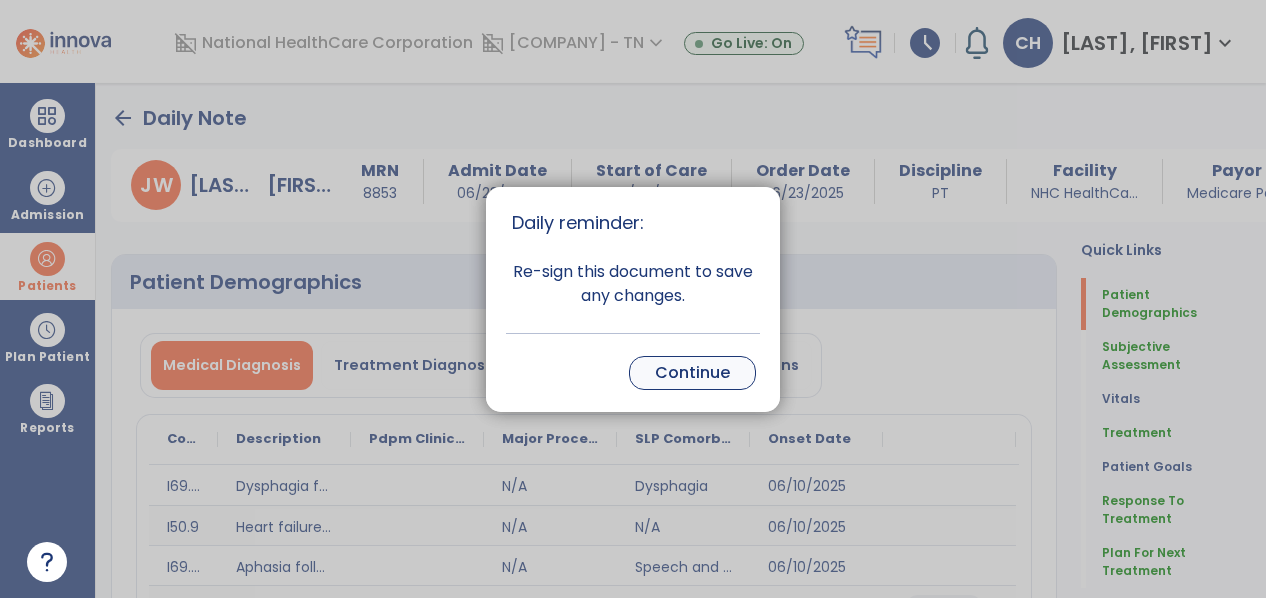 click on "Continue" at bounding box center [692, 373] 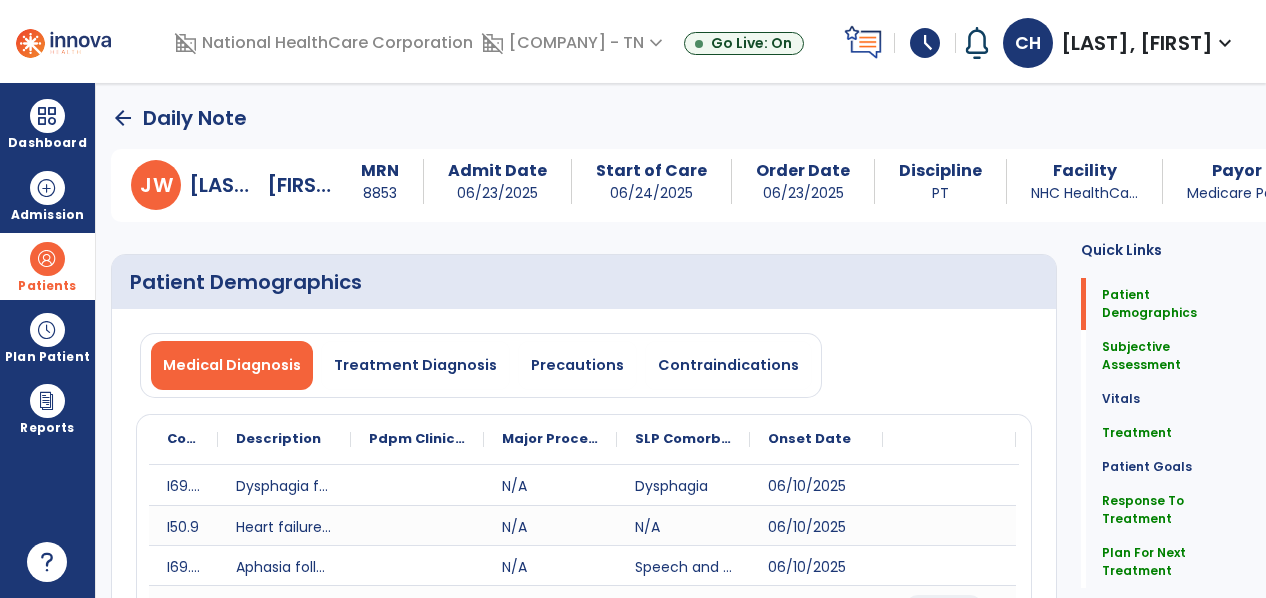 click on "Quick Links  Patient Demographics   Patient Demographics   Subjective Assessment   Subjective Assessment   Vitals   Vitals   Treatment   Treatment   Patient Goals   Patient Goals   Response To Treatment   Response To Treatment   Plan For Next Treatment   Plan For Next Treatment" 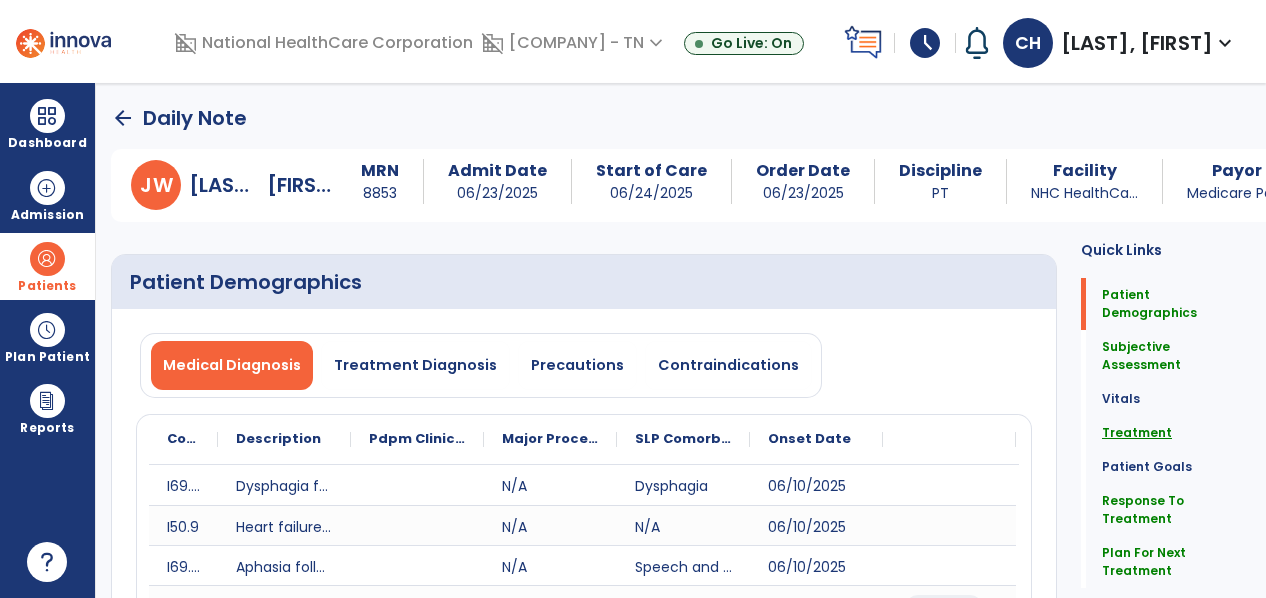 click on "Treatment" 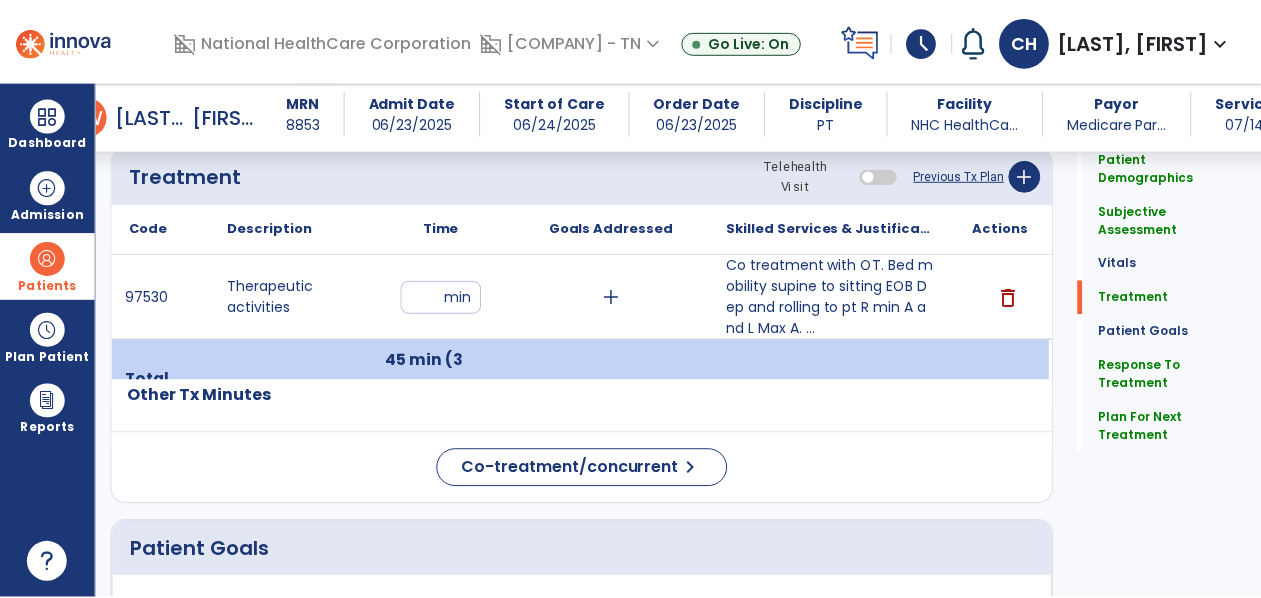 scroll, scrollTop: 1222, scrollLeft: 0, axis: vertical 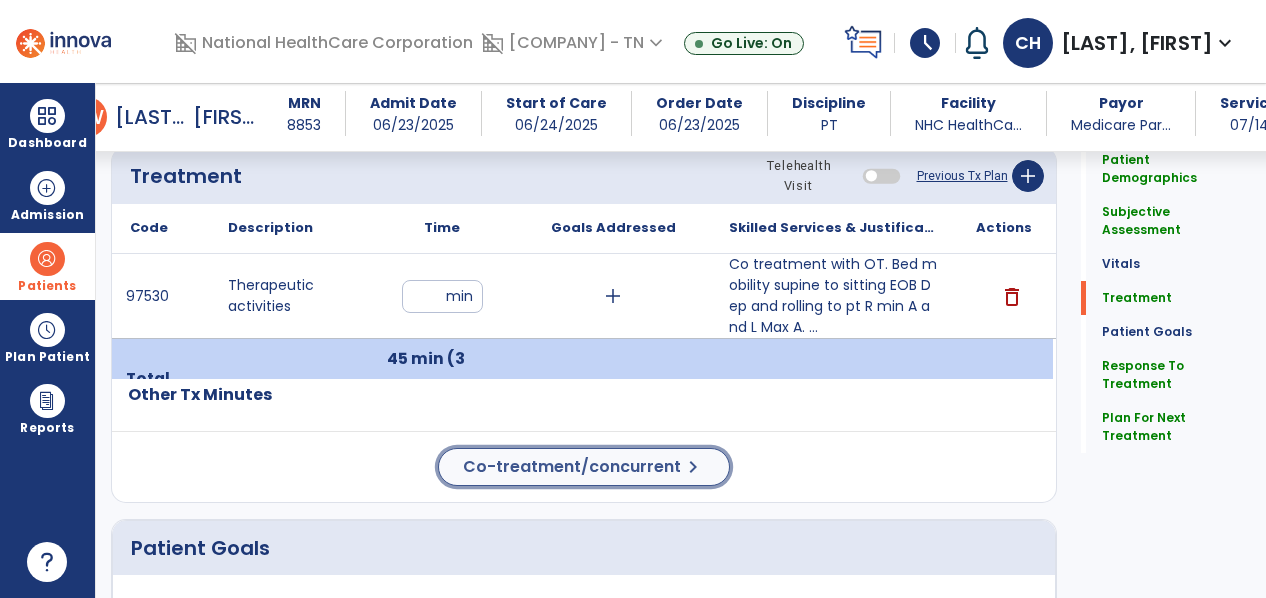 click on "Co-treatment/concurrent  chevron_right" 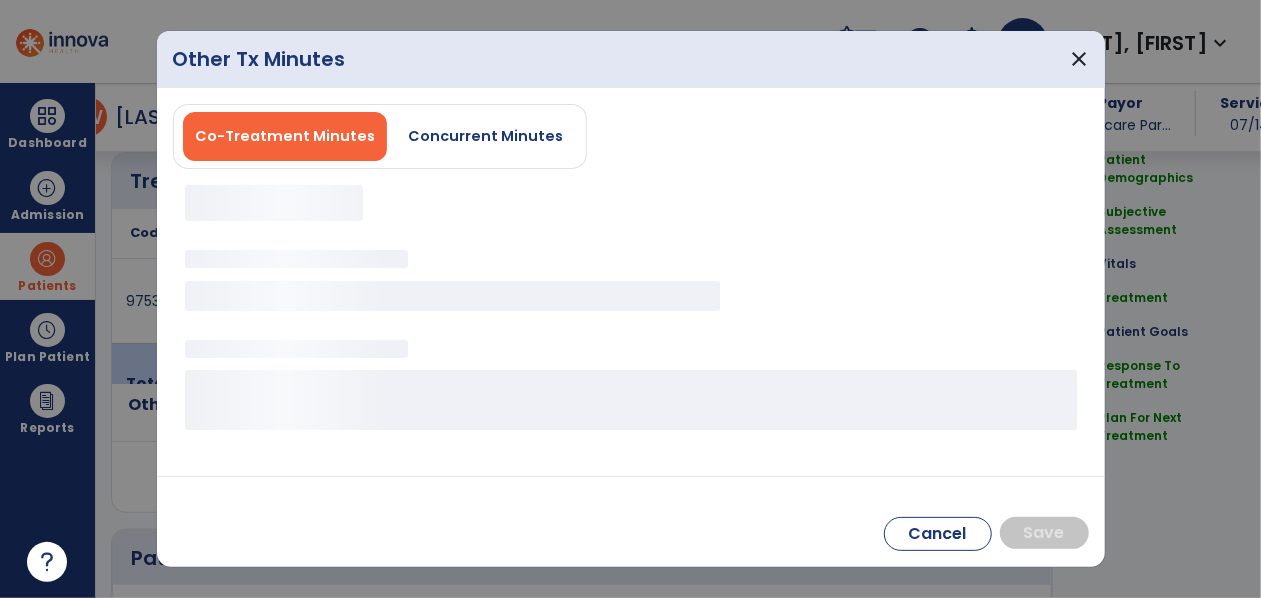 scroll, scrollTop: 1222, scrollLeft: 0, axis: vertical 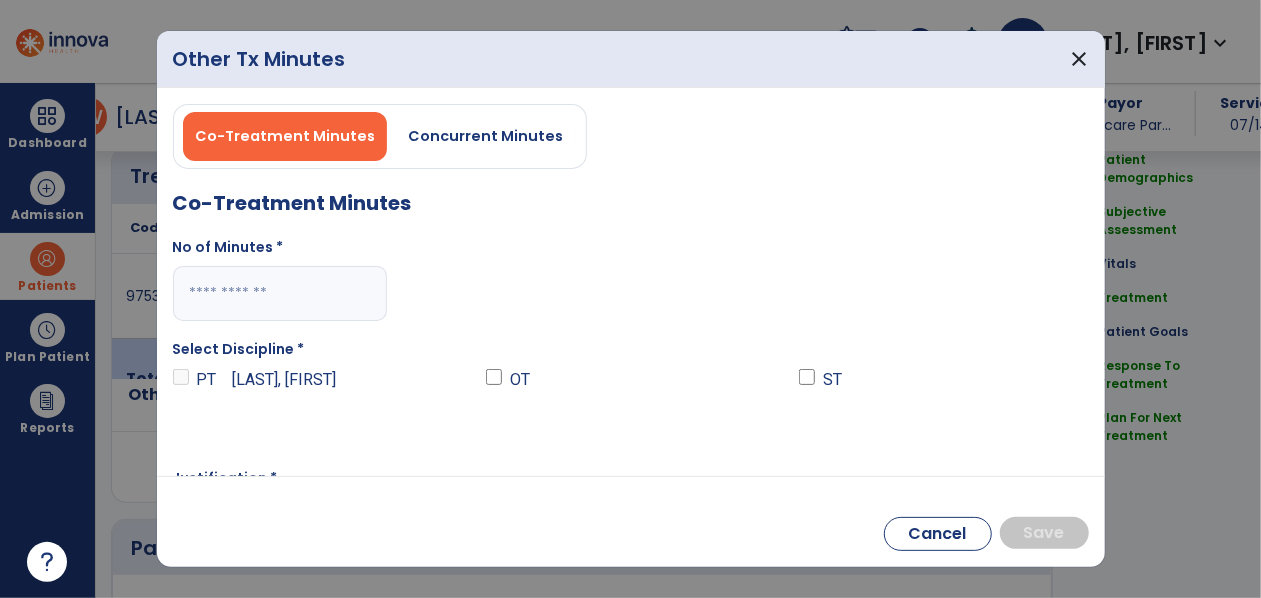 click at bounding box center [280, 293] 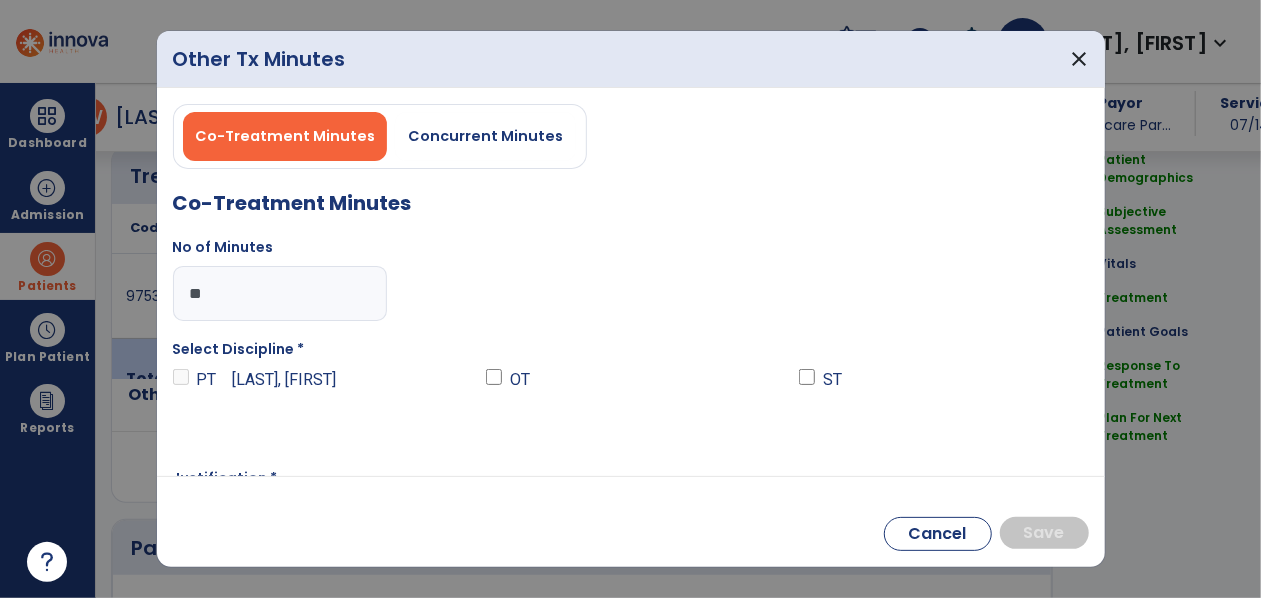 type on "**" 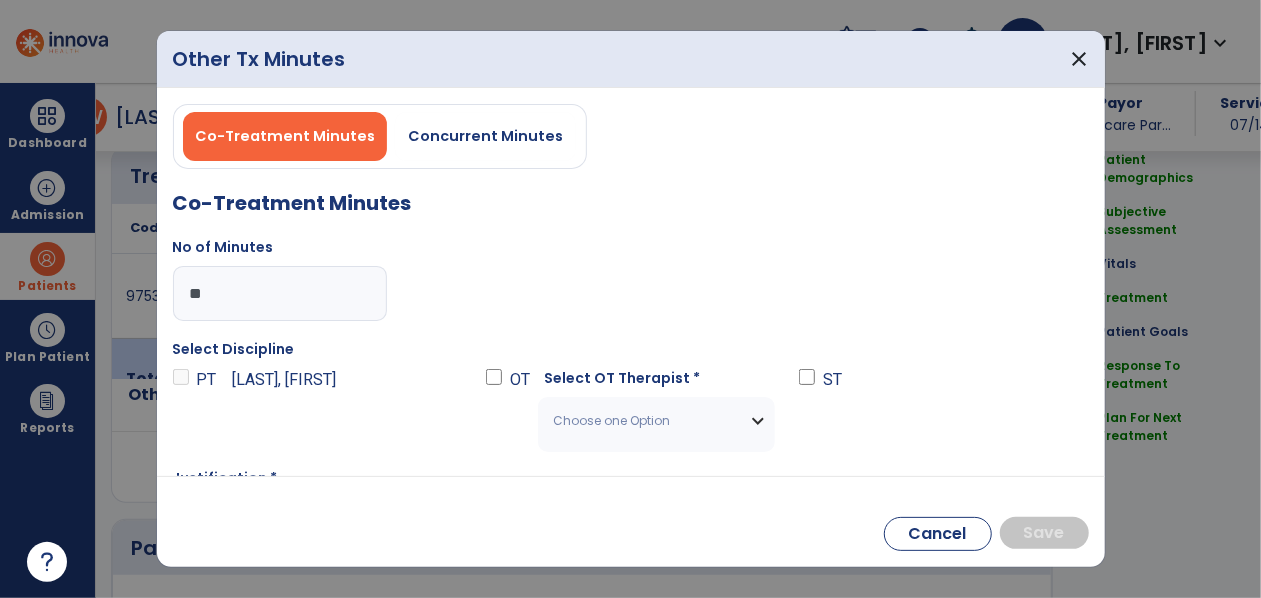 click on "Choose one Option" at bounding box center (656, 421) 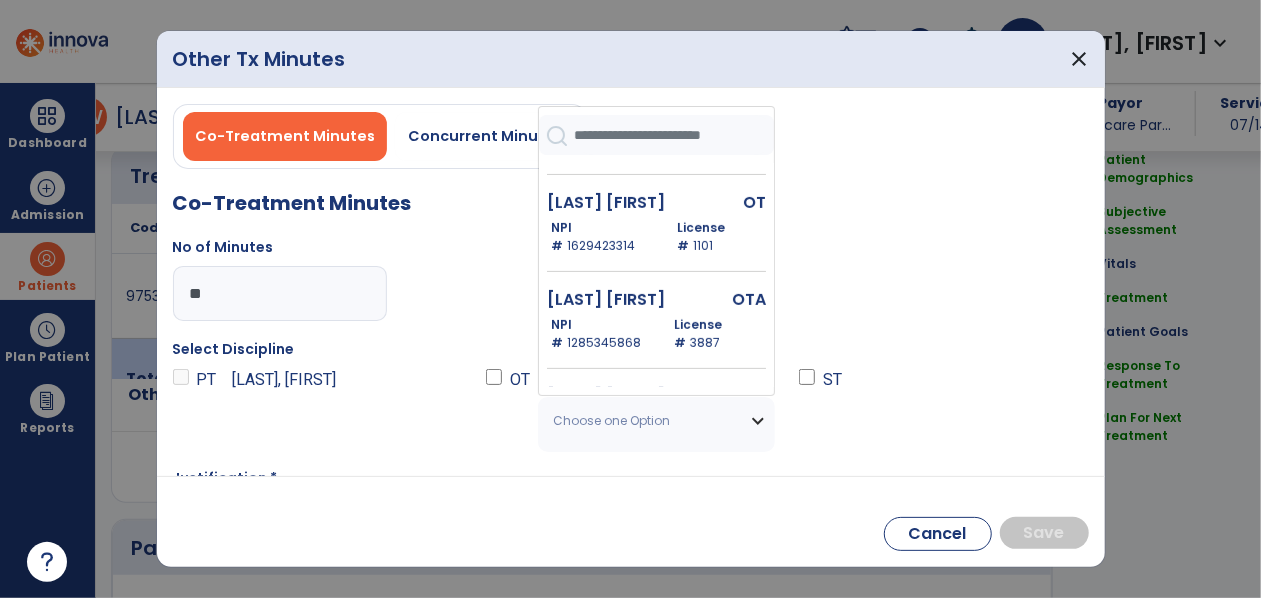 scroll, scrollTop: 304, scrollLeft: 0, axis: vertical 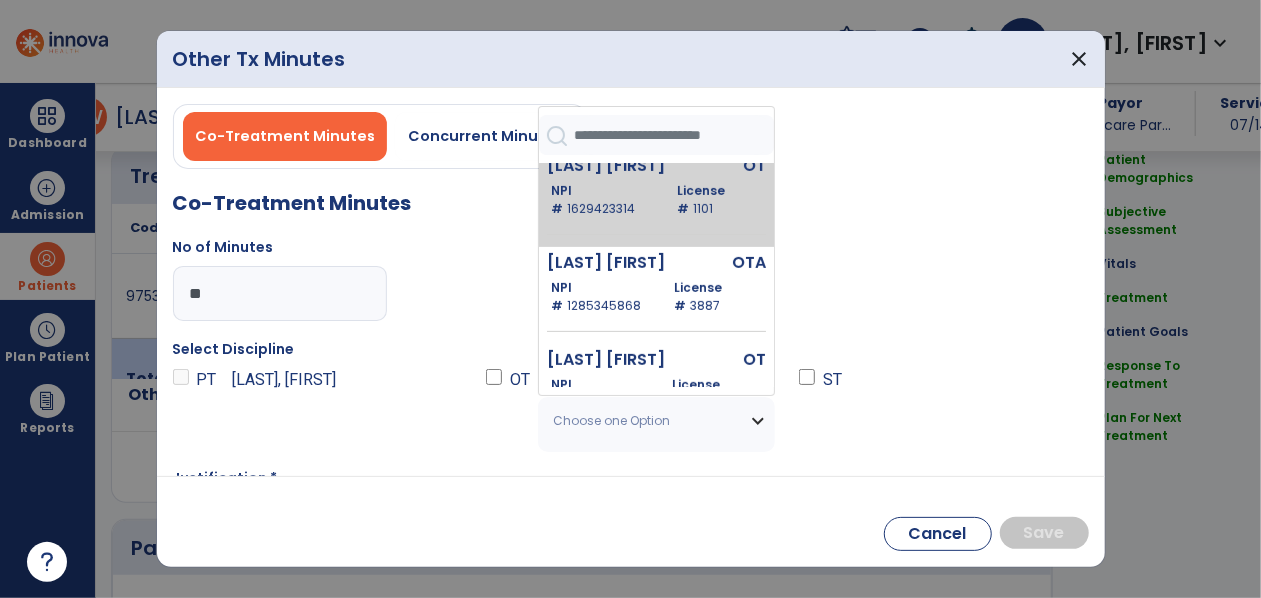 click on "License # [NUMBER]" at bounding box center (717, 200) 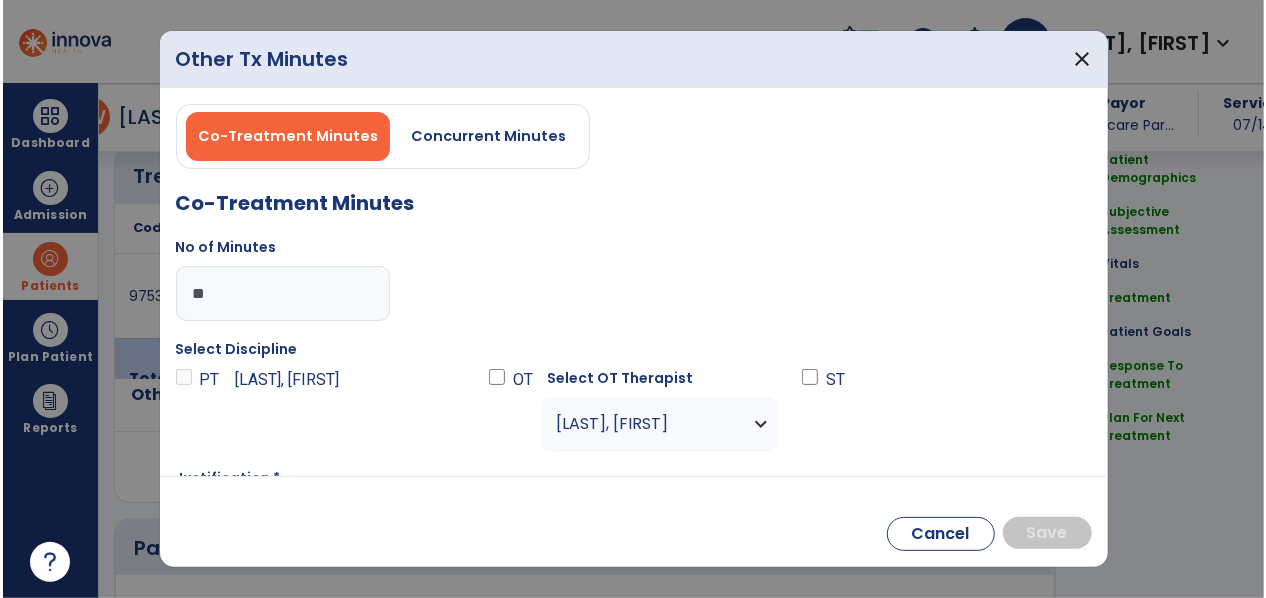 scroll, scrollTop: 113, scrollLeft: 0, axis: vertical 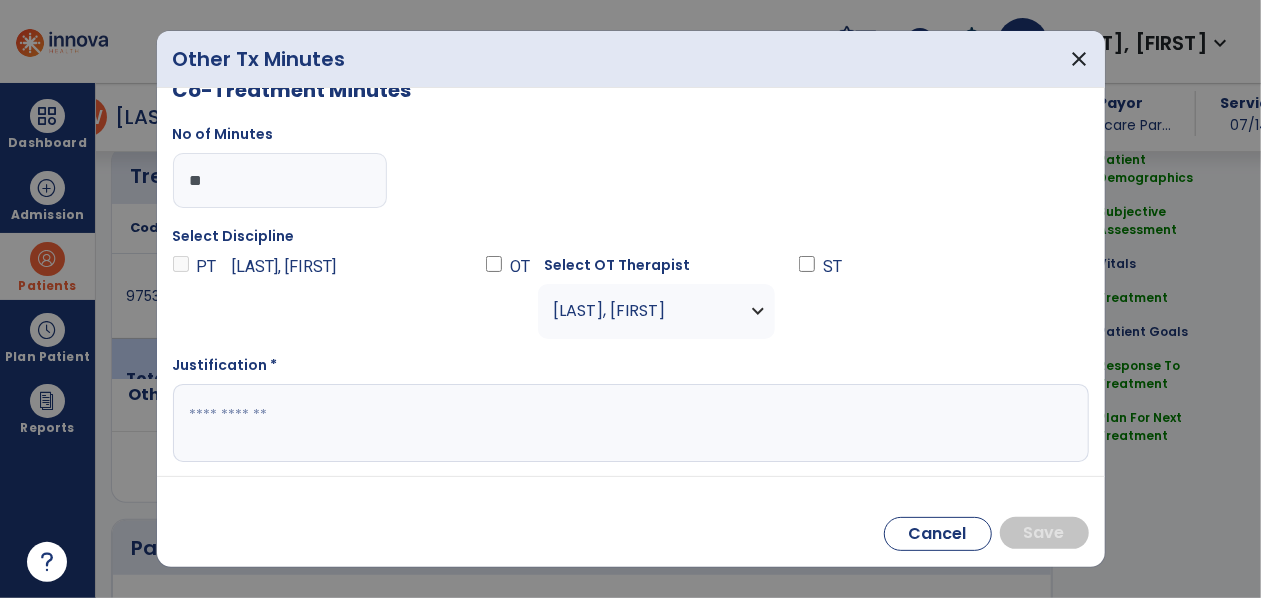 click at bounding box center (629, 423) 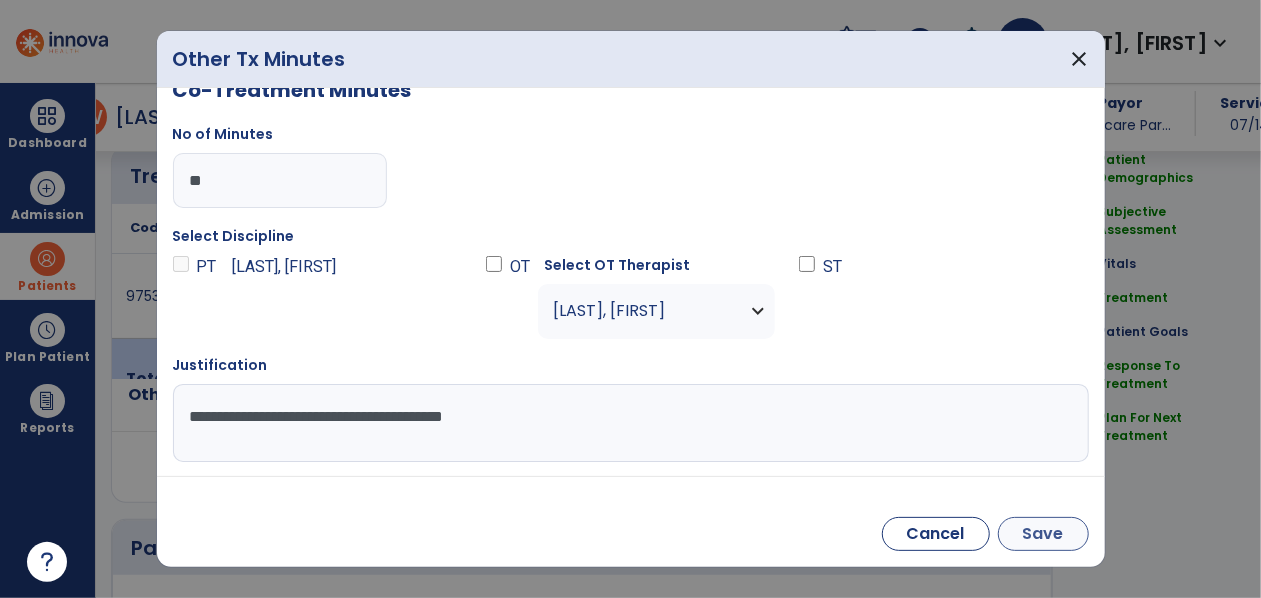 type on "**********" 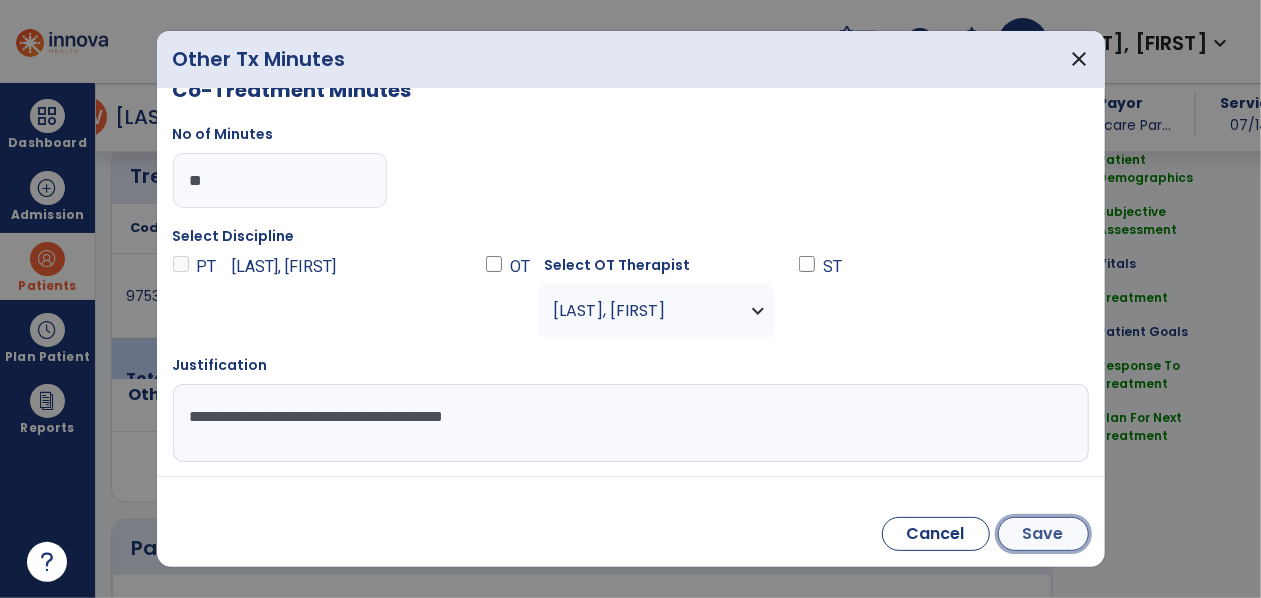 click on "Save" at bounding box center [1043, 534] 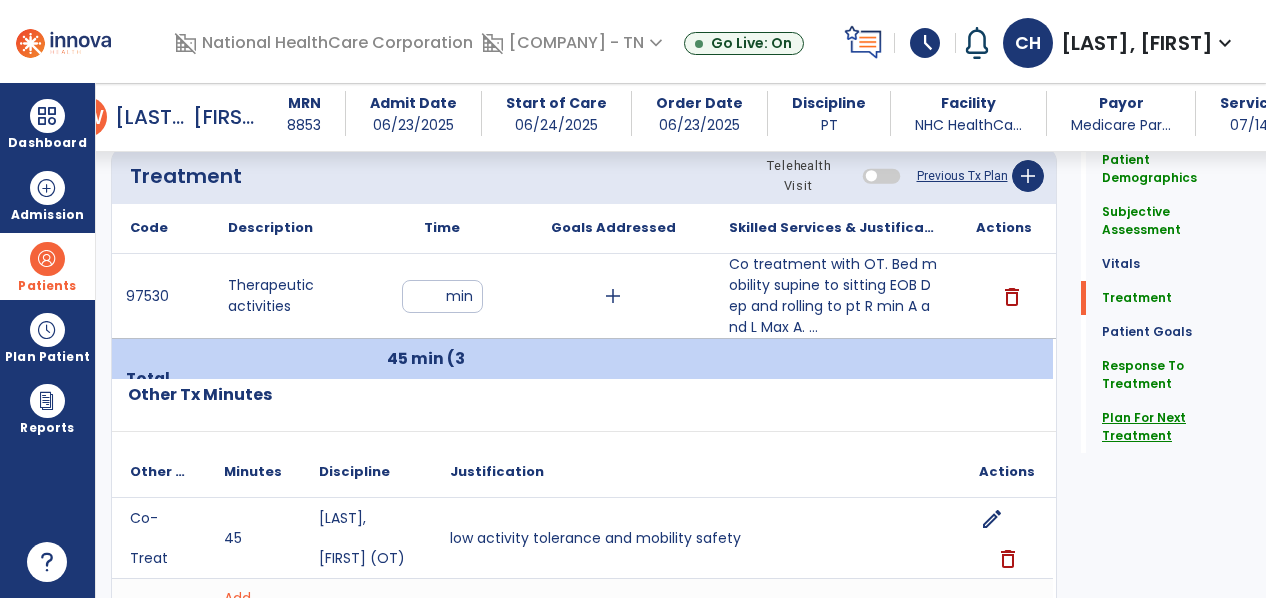 click on "Plan For Next Treatment" 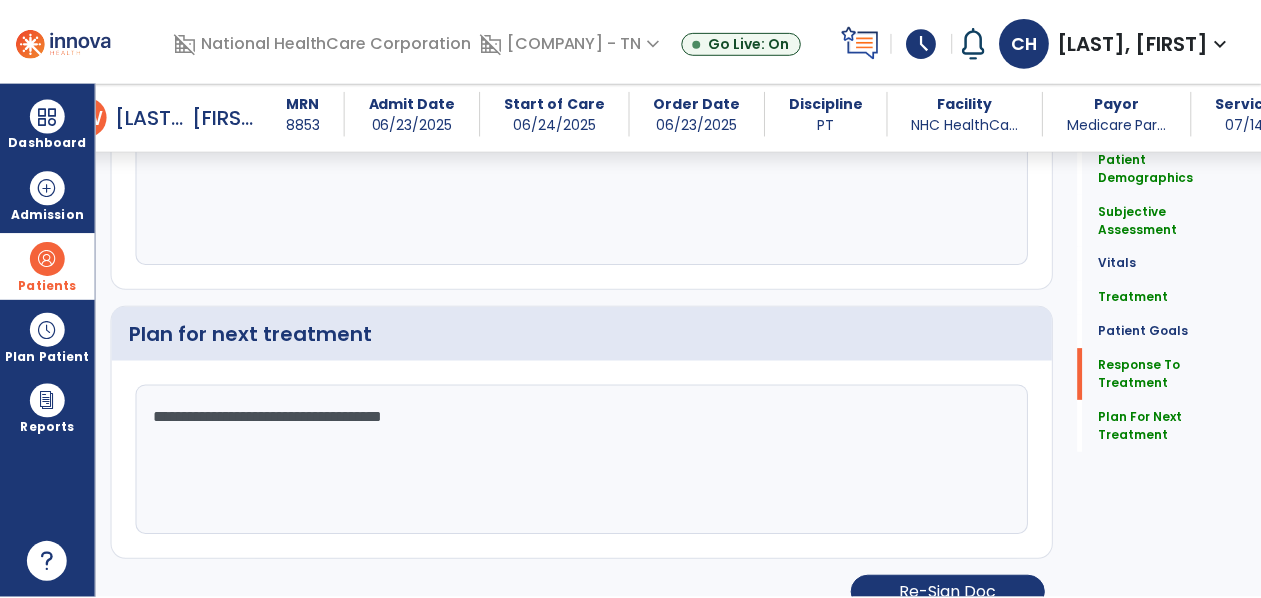 scroll, scrollTop: 3012, scrollLeft: 0, axis: vertical 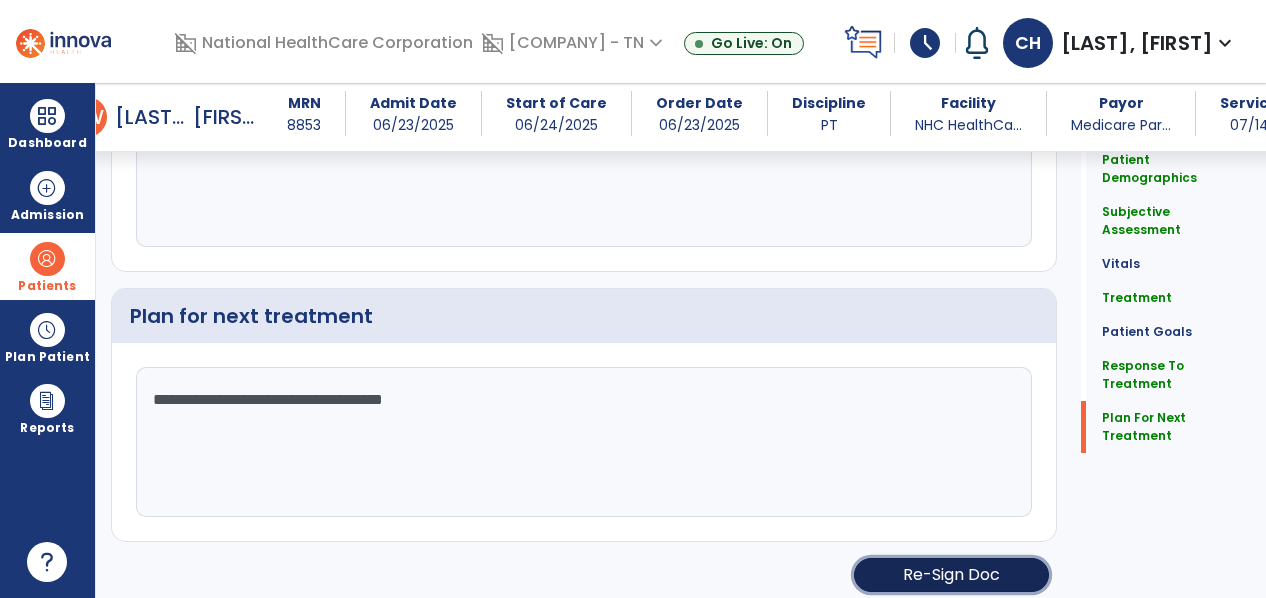 click on "Re-Sign Doc" 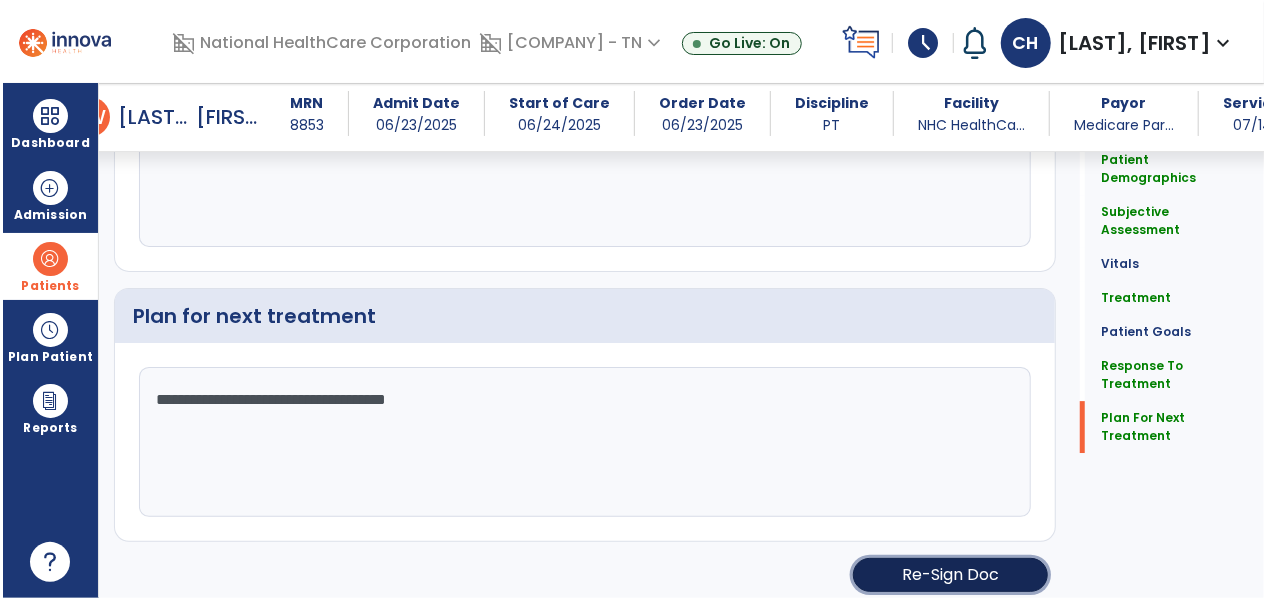 scroll, scrollTop: 3012, scrollLeft: 0, axis: vertical 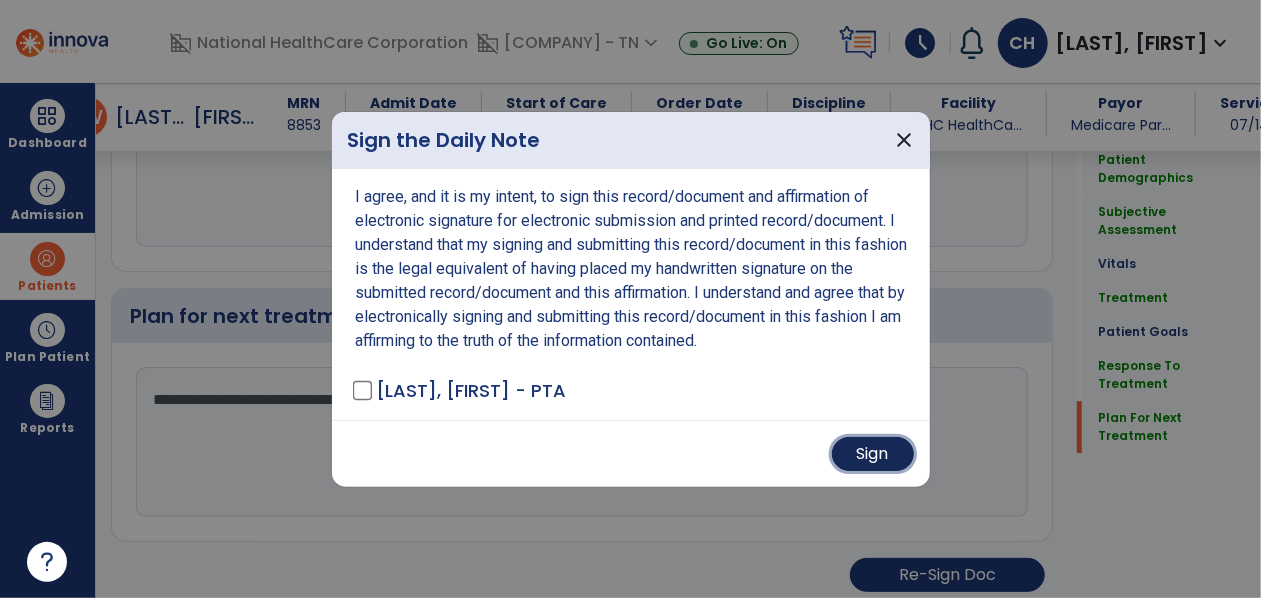 click on "Sign" at bounding box center (873, 454) 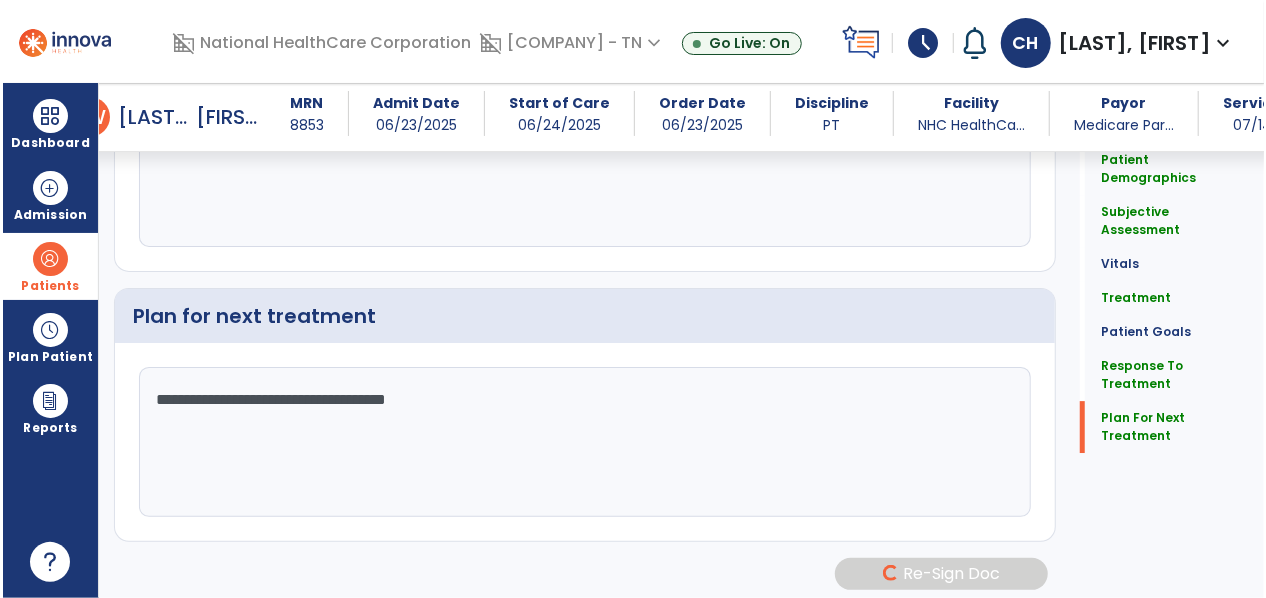 scroll, scrollTop: 3010, scrollLeft: 0, axis: vertical 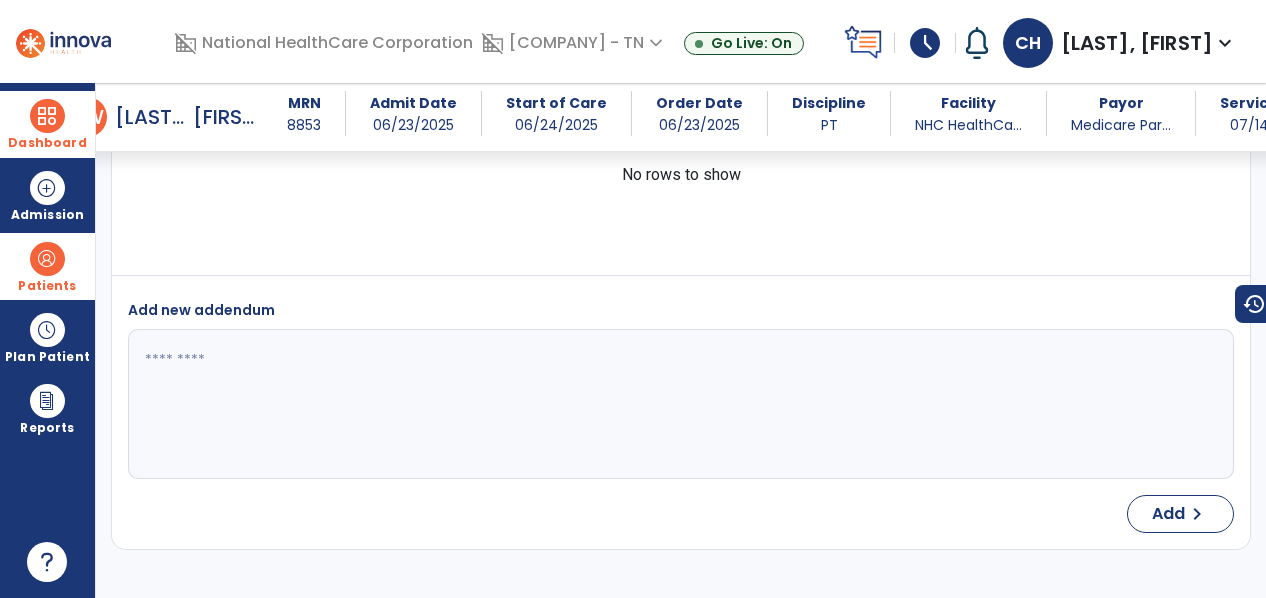 click on "Dashboard" at bounding box center [47, 124] 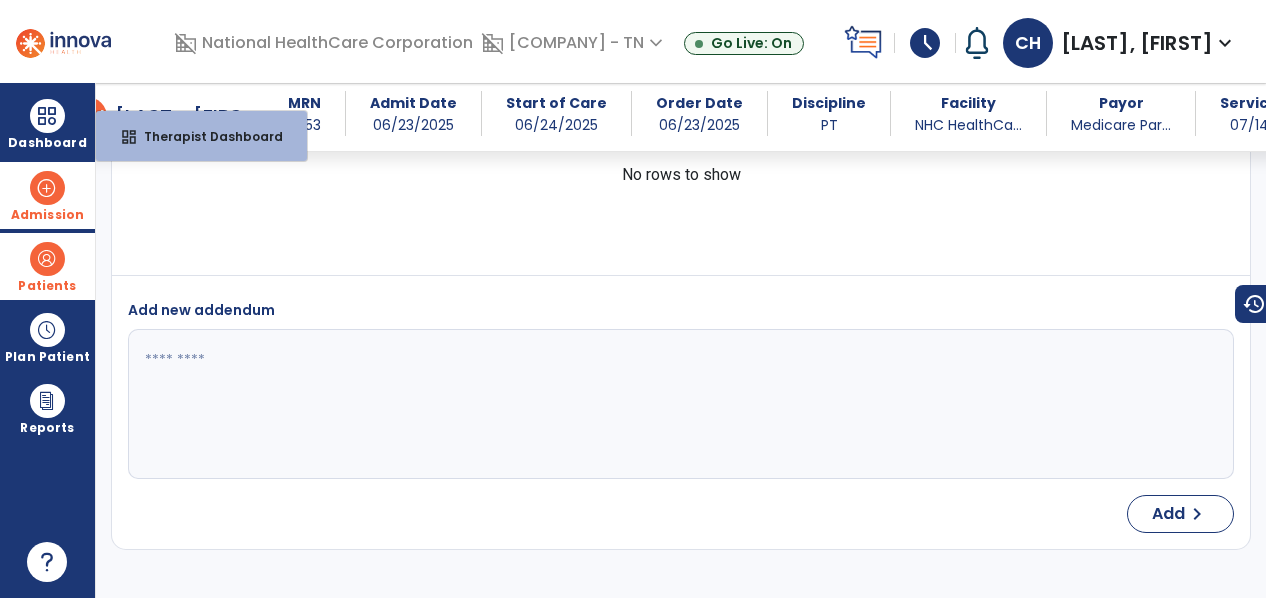 click on "Admission" at bounding box center [47, 195] 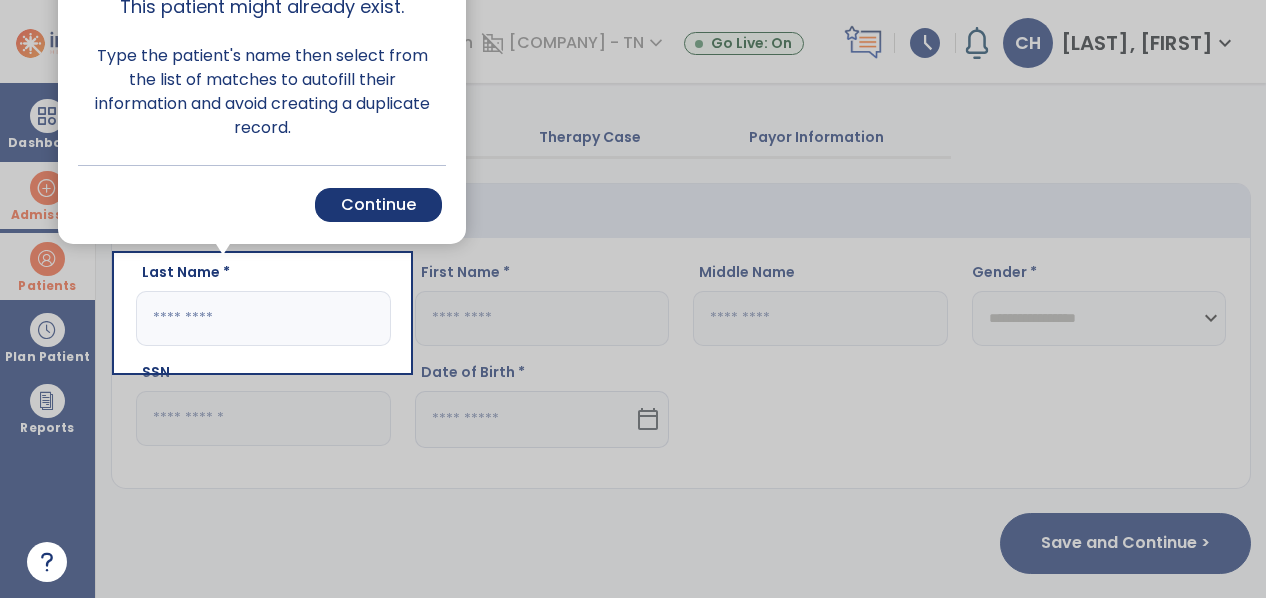 scroll, scrollTop: 28, scrollLeft: 0, axis: vertical 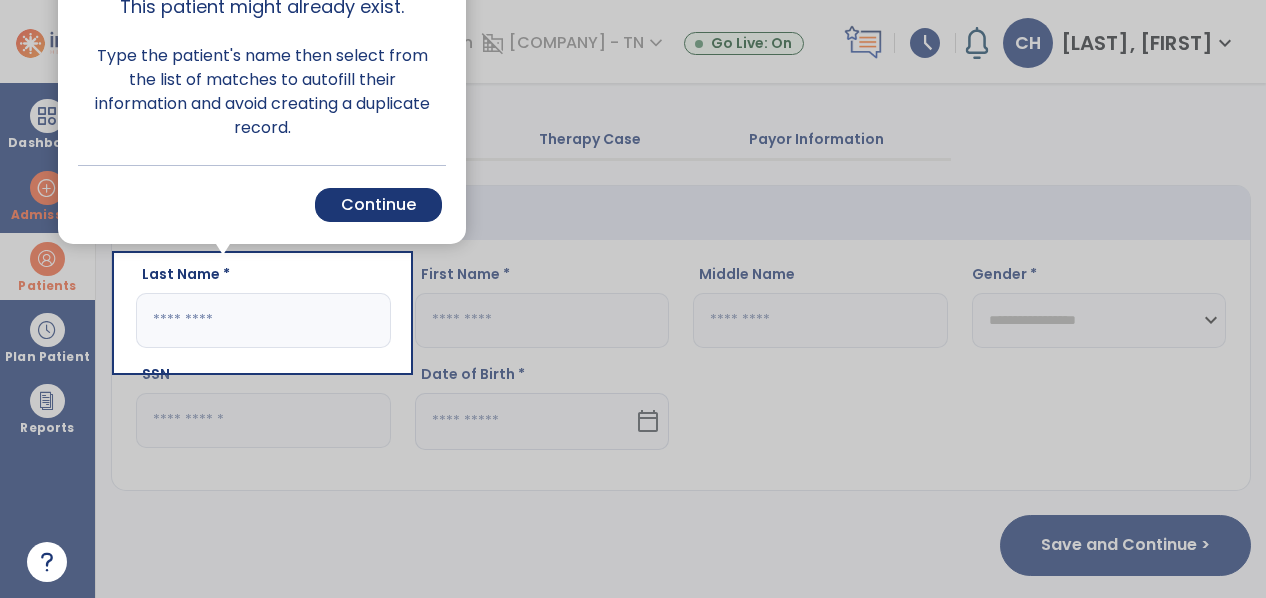 click at bounding box center [58, 299] 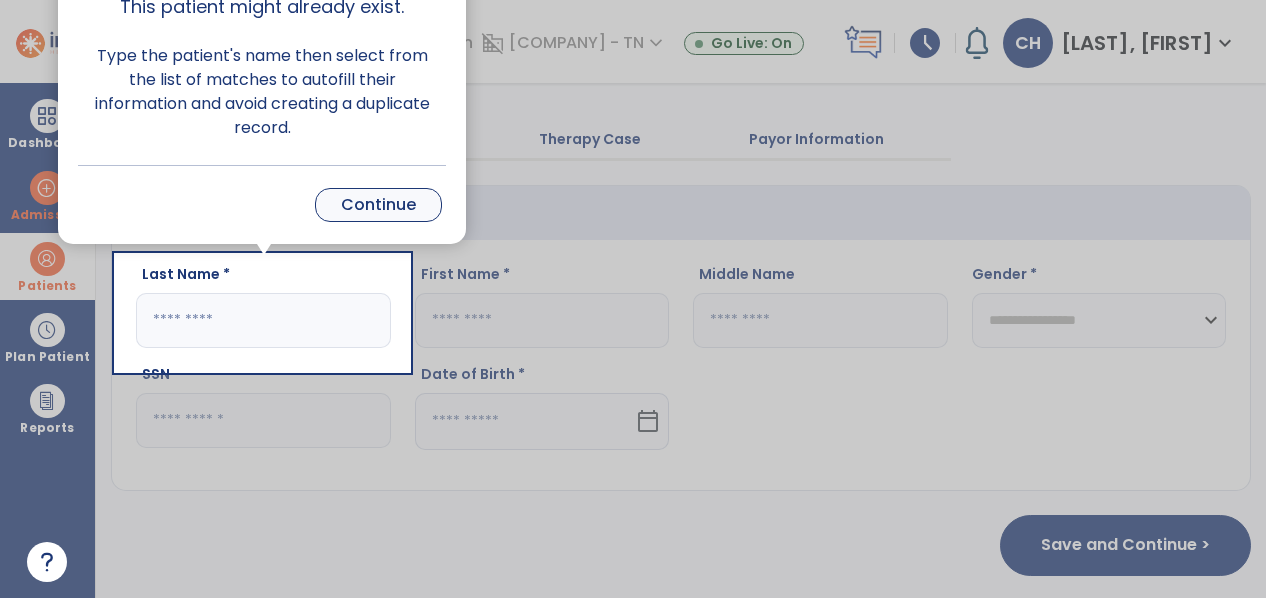 click on "Continue" at bounding box center (378, 205) 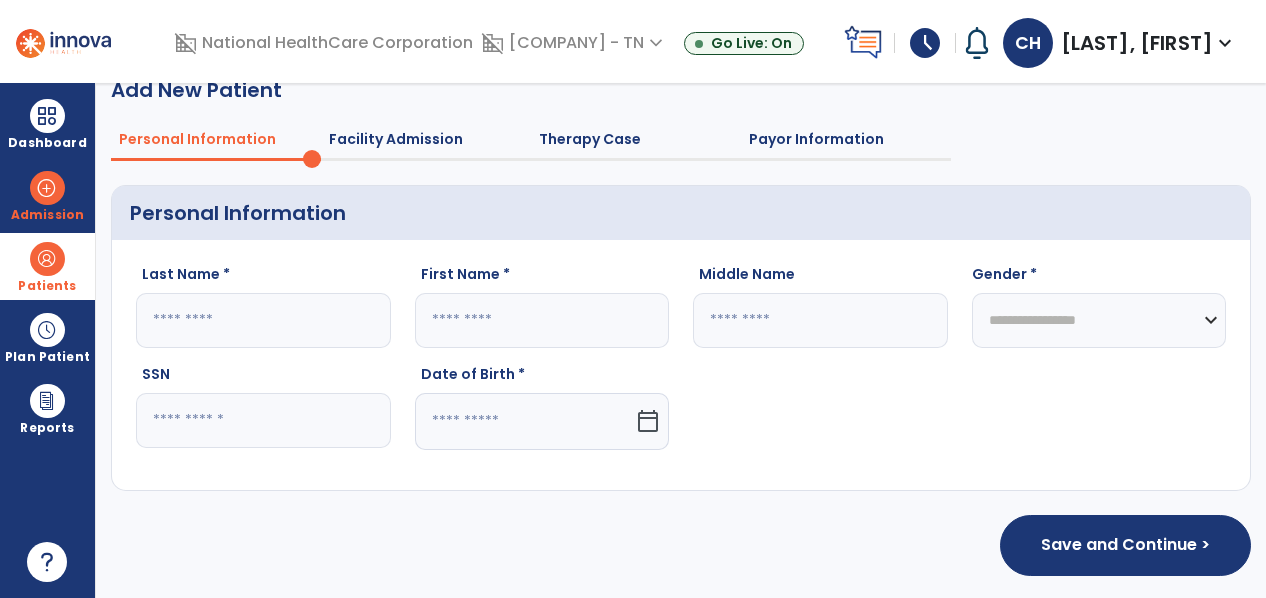 click on "Patients" at bounding box center (47, 266) 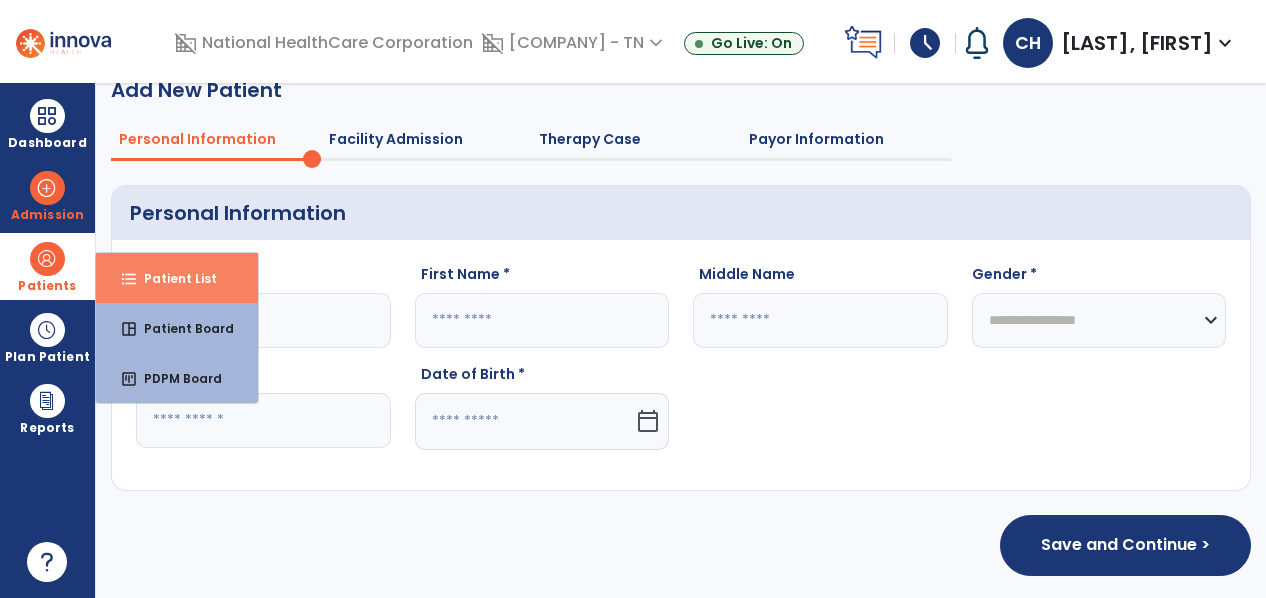 click on "Patient List" at bounding box center (172, 278) 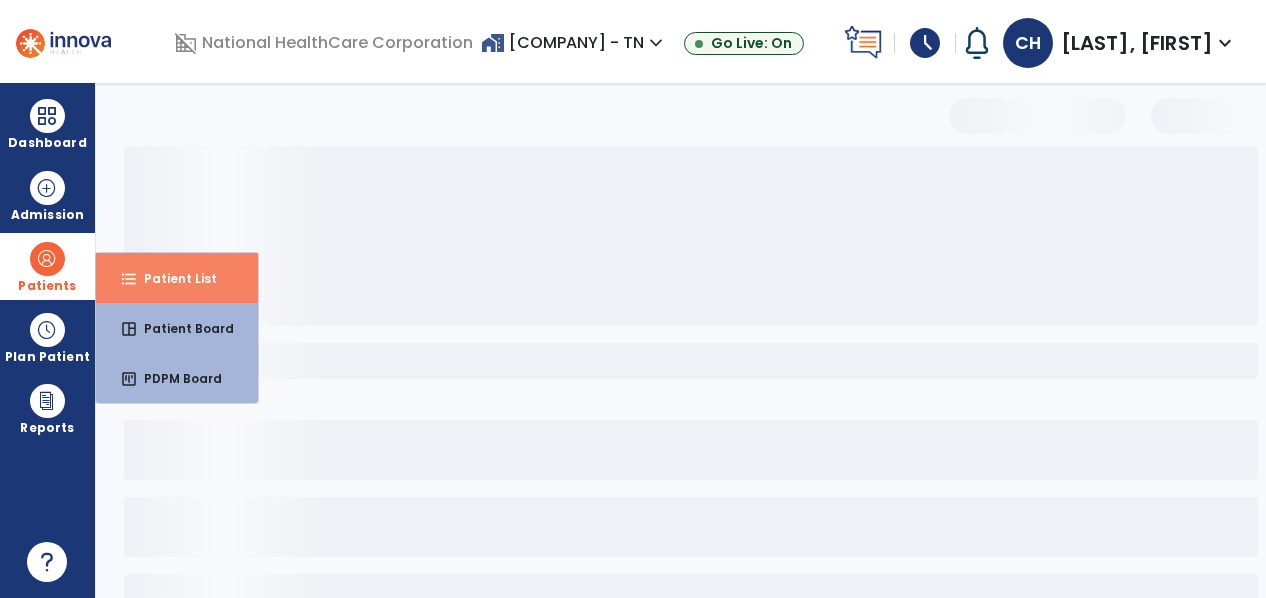 scroll, scrollTop: 0, scrollLeft: 0, axis: both 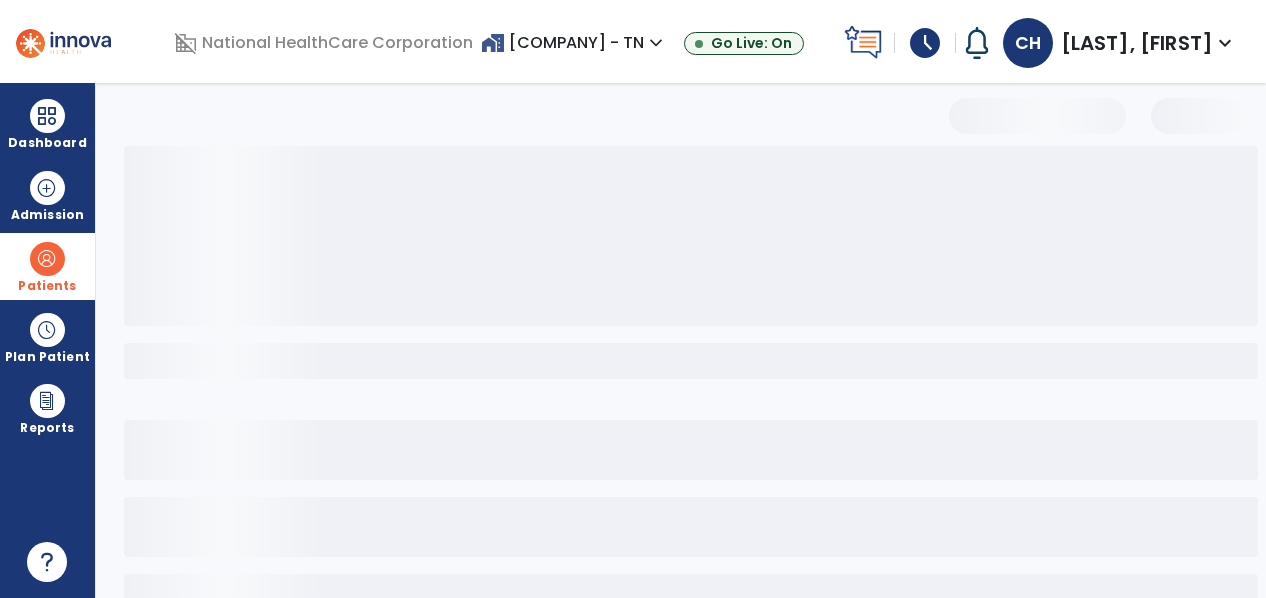 select on "***" 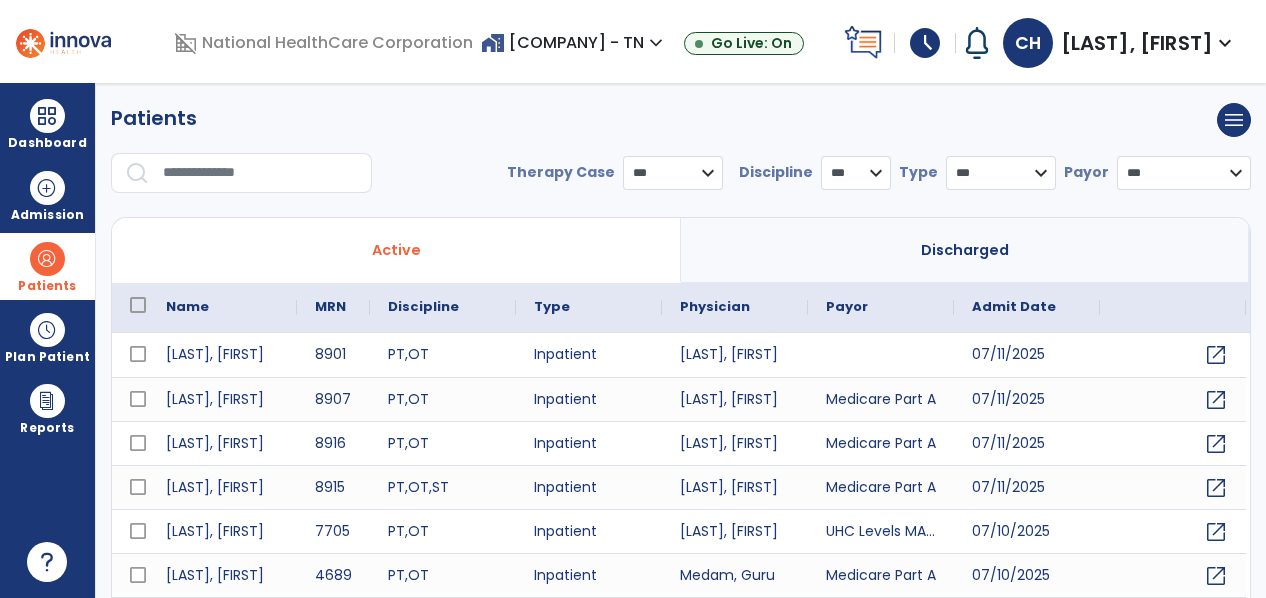 click at bounding box center (260, 173) 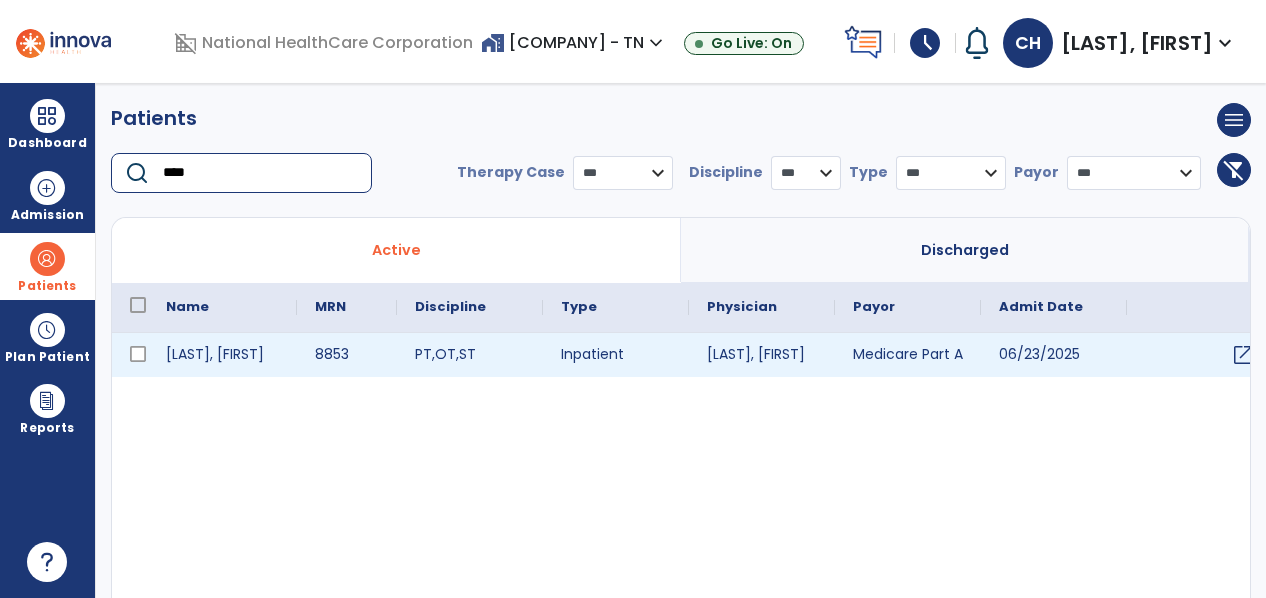 type on "****" 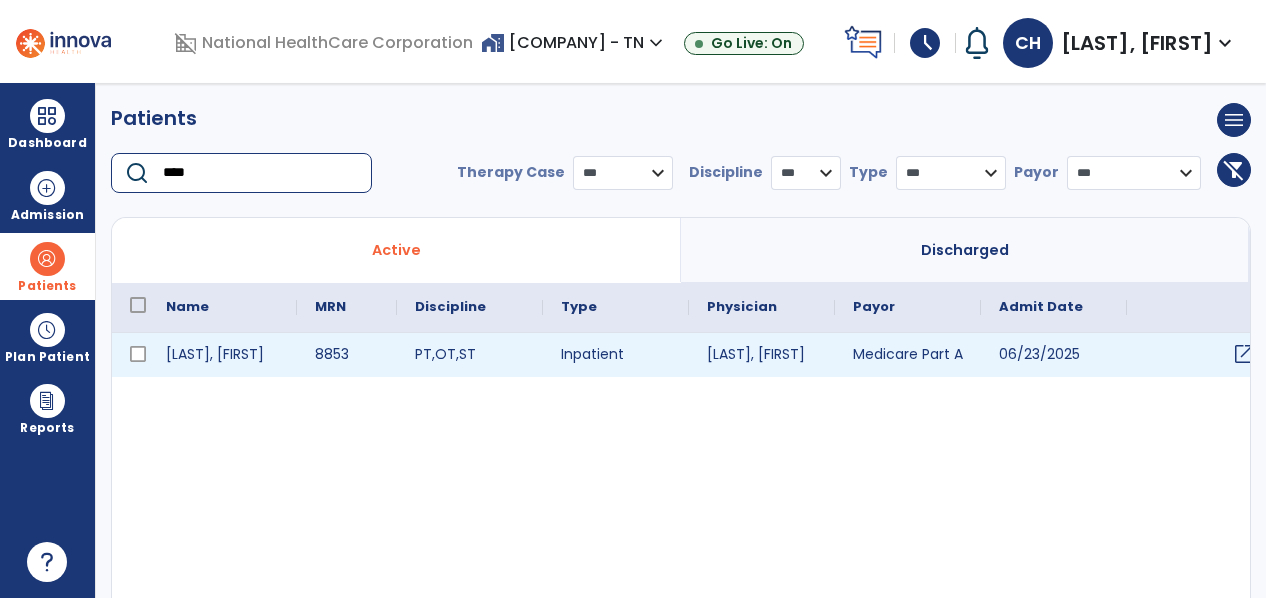 click on "open_in_new" at bounding box center [1244, 354] 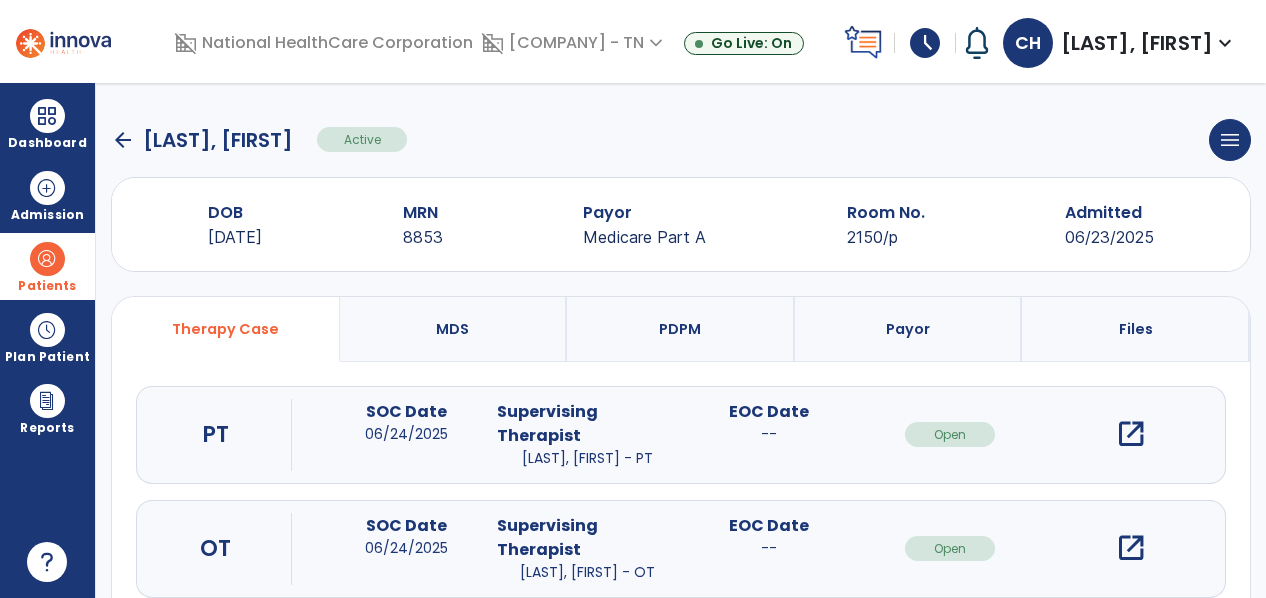 click on "open_in_new" at bounding box center (1131, 434) 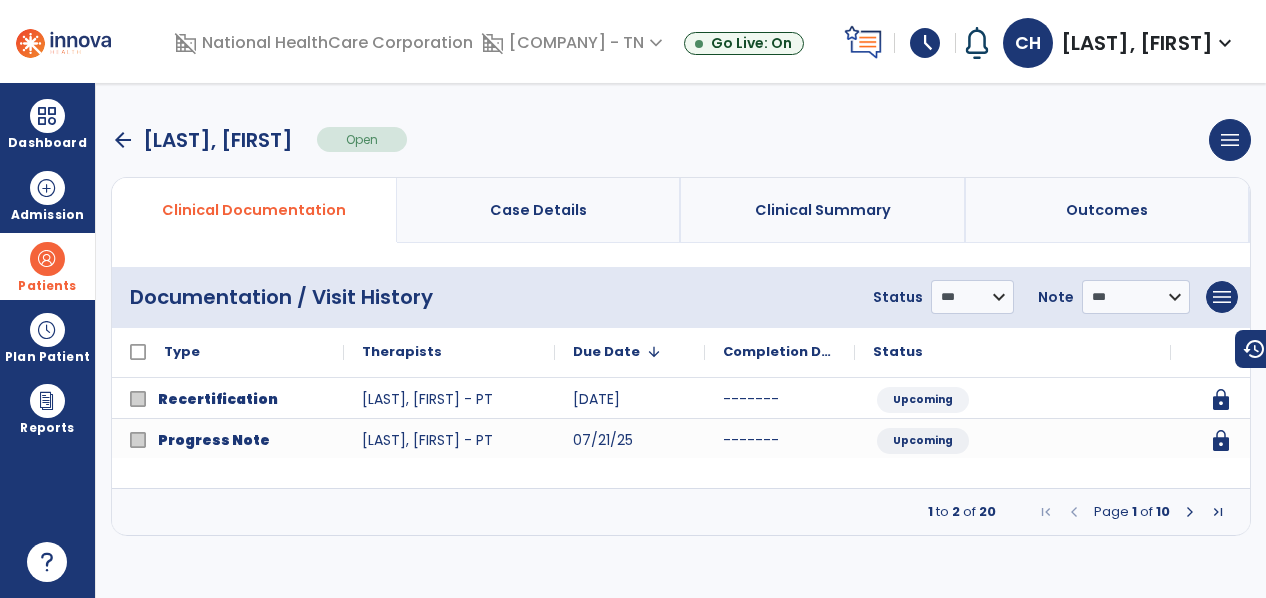 click at bounding box center (1190, 512) 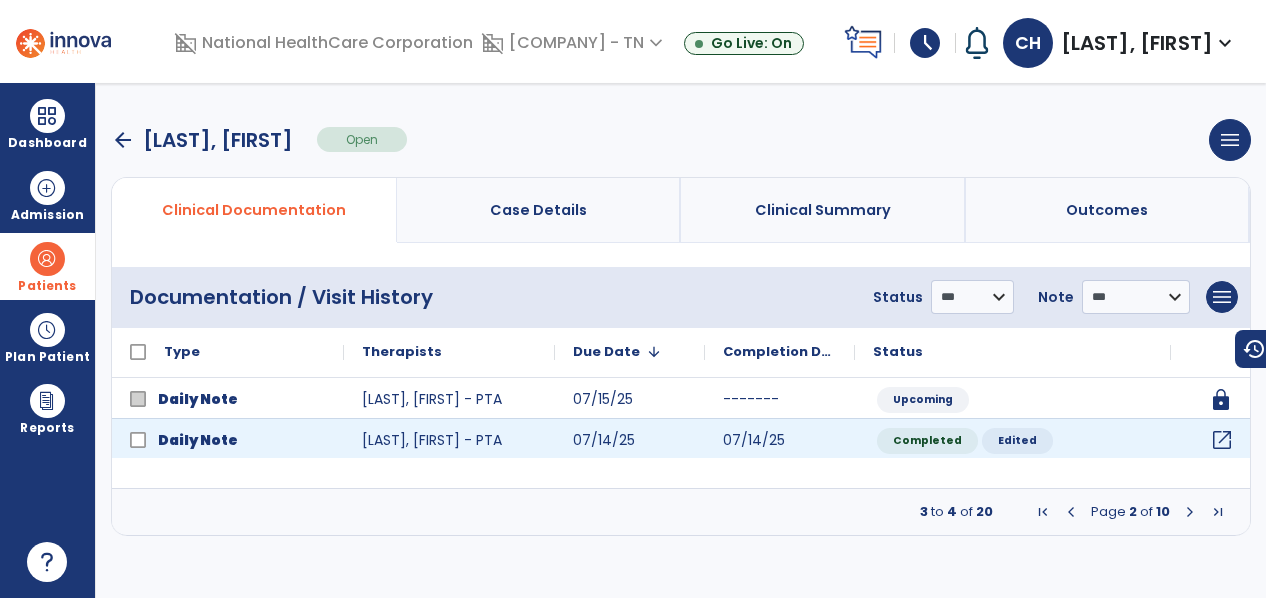 click on "open_in_new" 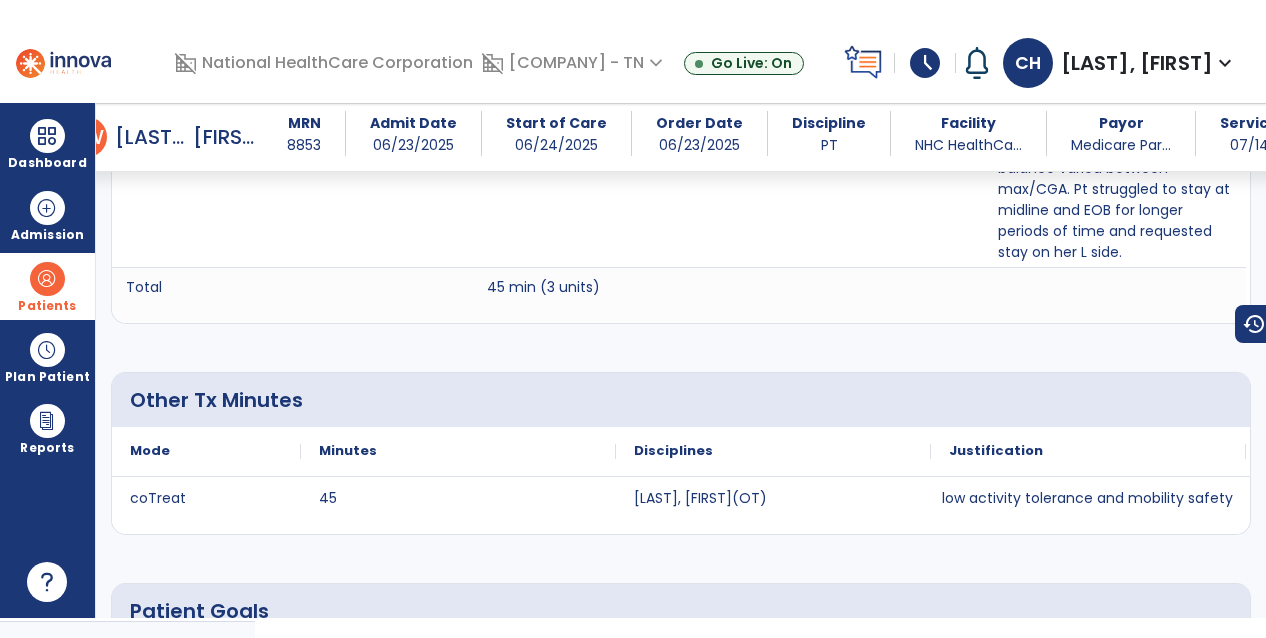 scroll, scrollTop: 0, scrollLeft: 0, axis: both 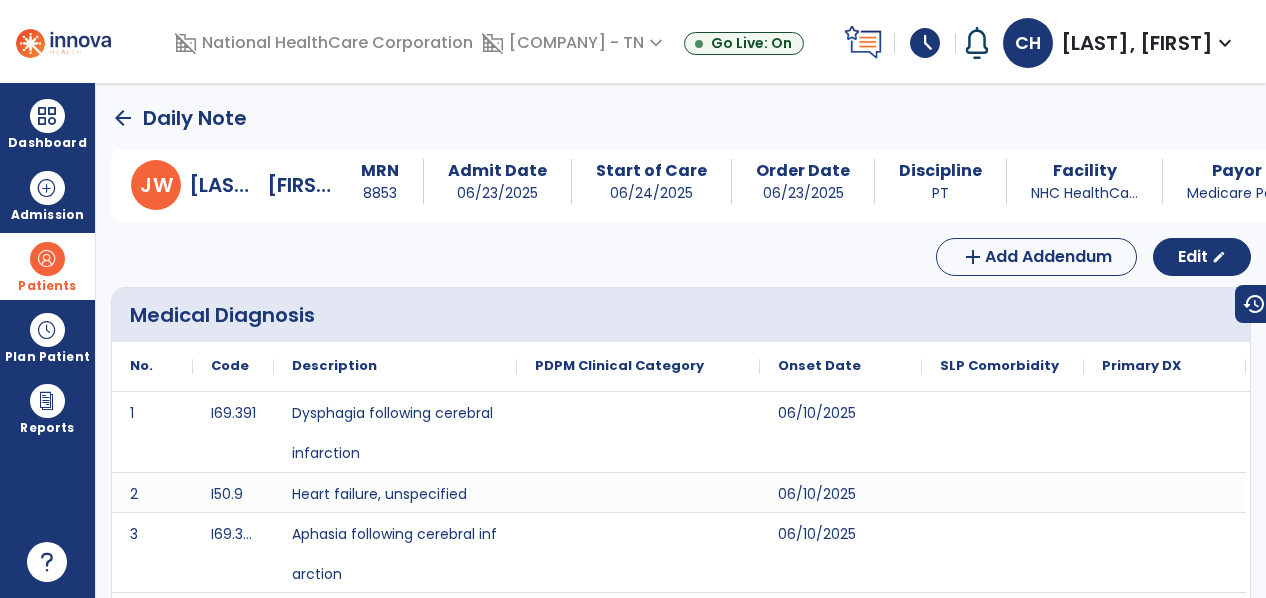 click on "arrow_back" 